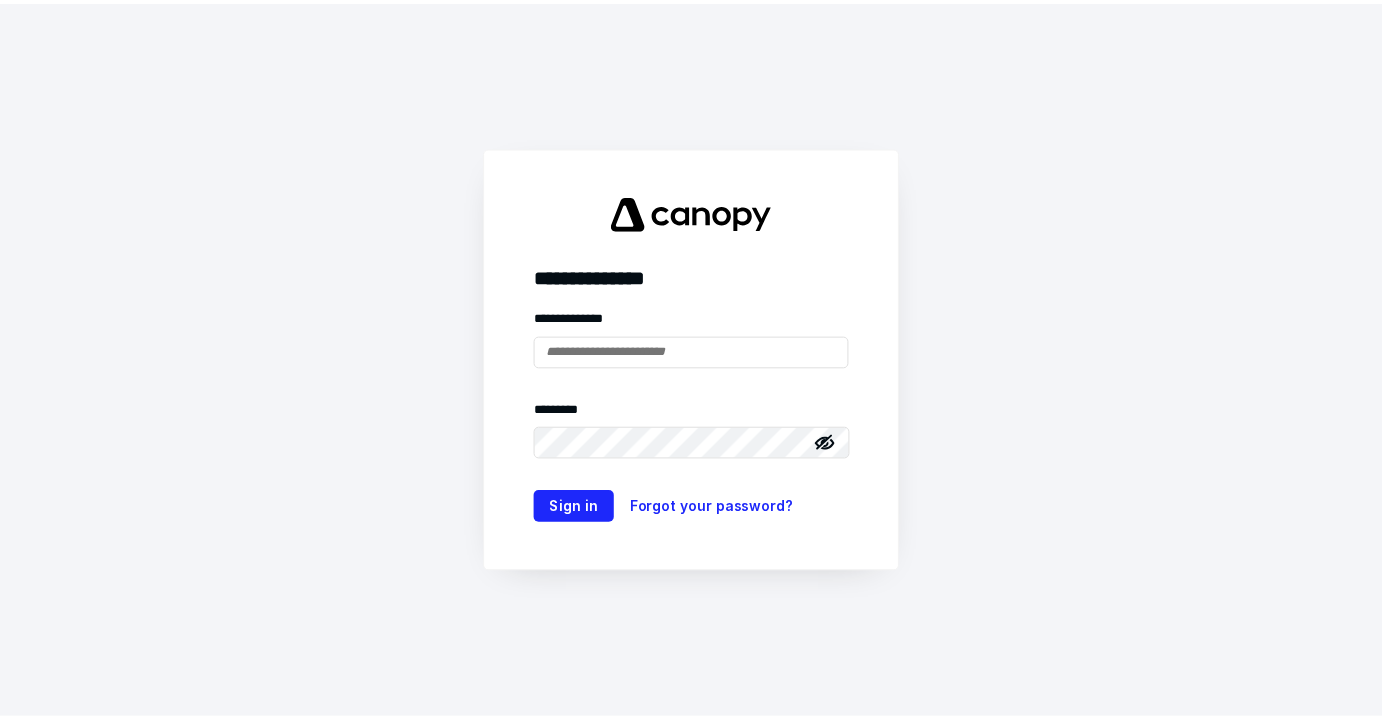 scroll, scrollTop: 0, scrollLeft: 0, axis: both 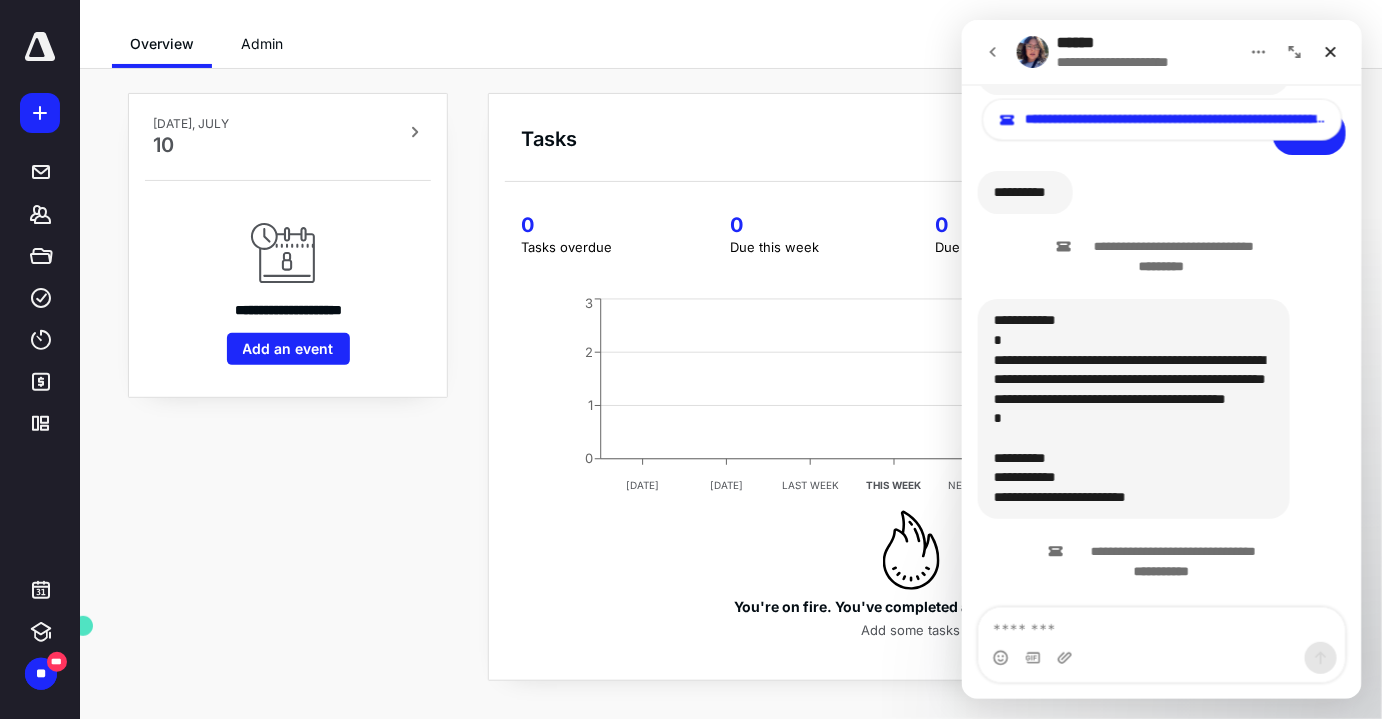 click on "You're on fire. You've completed all assigned tasks. Add some tasks" at bounding box center [911, 575] 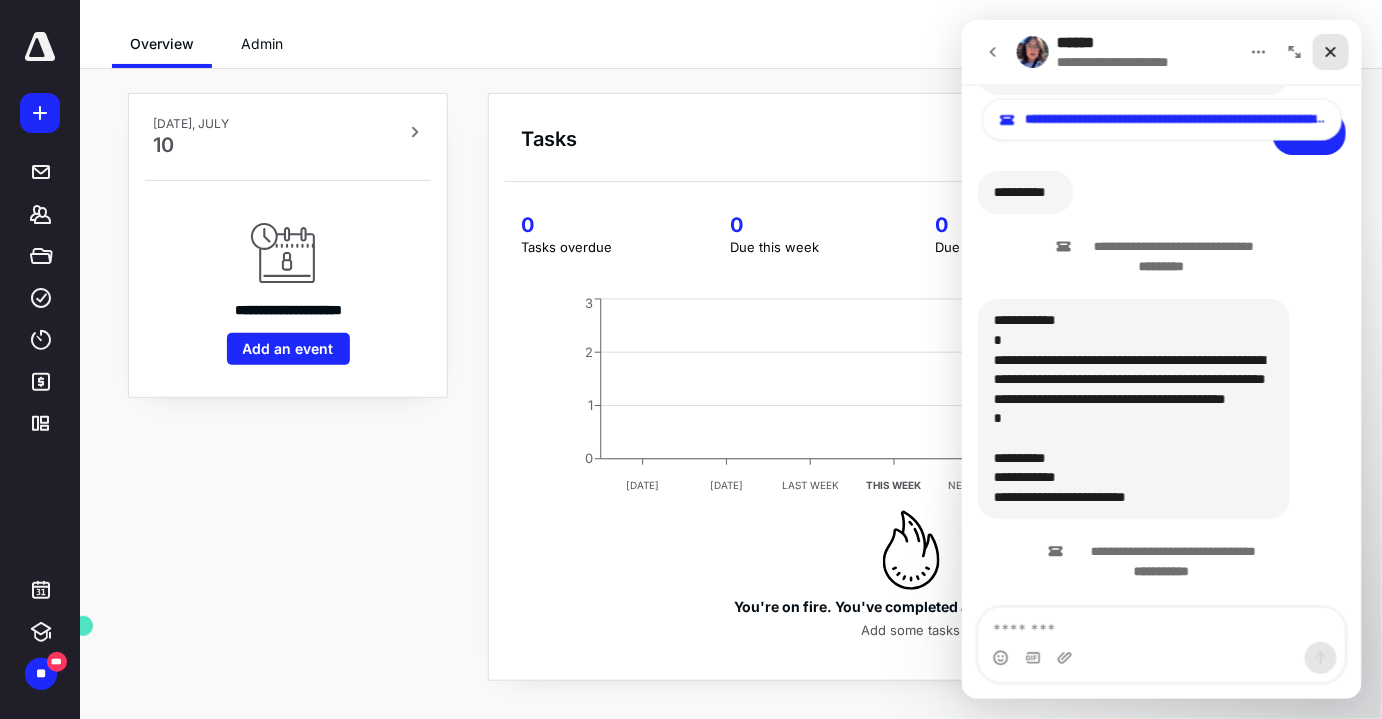 click at bounding box center (1330, 51) 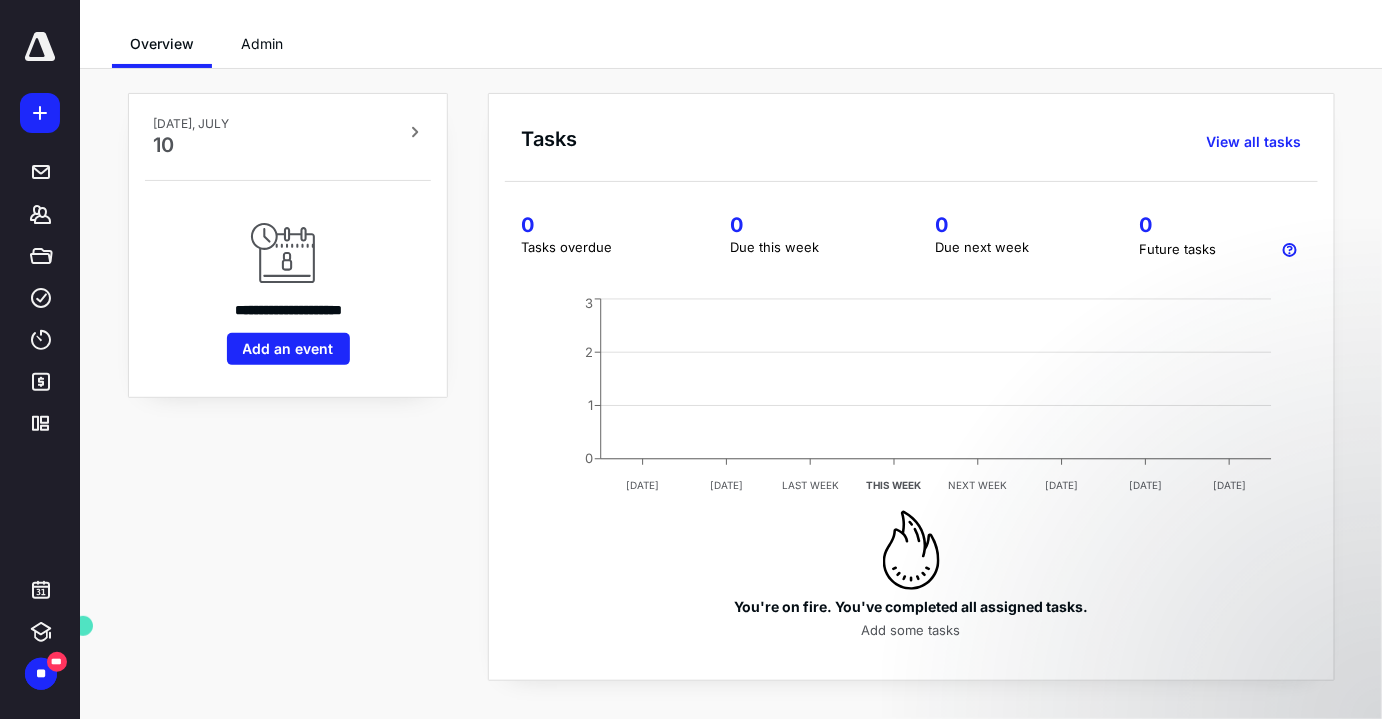 scroll, scrollTop: 0, scrollLeft: 0, axis: both 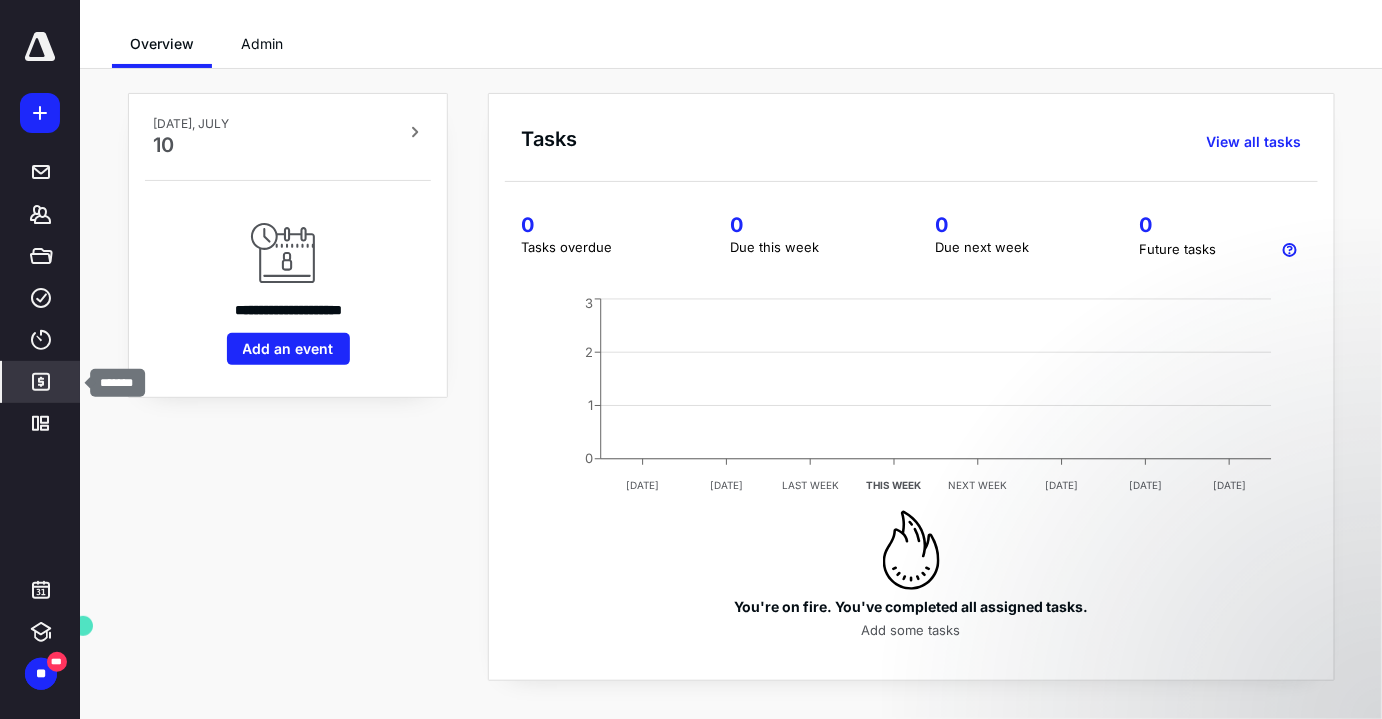 click 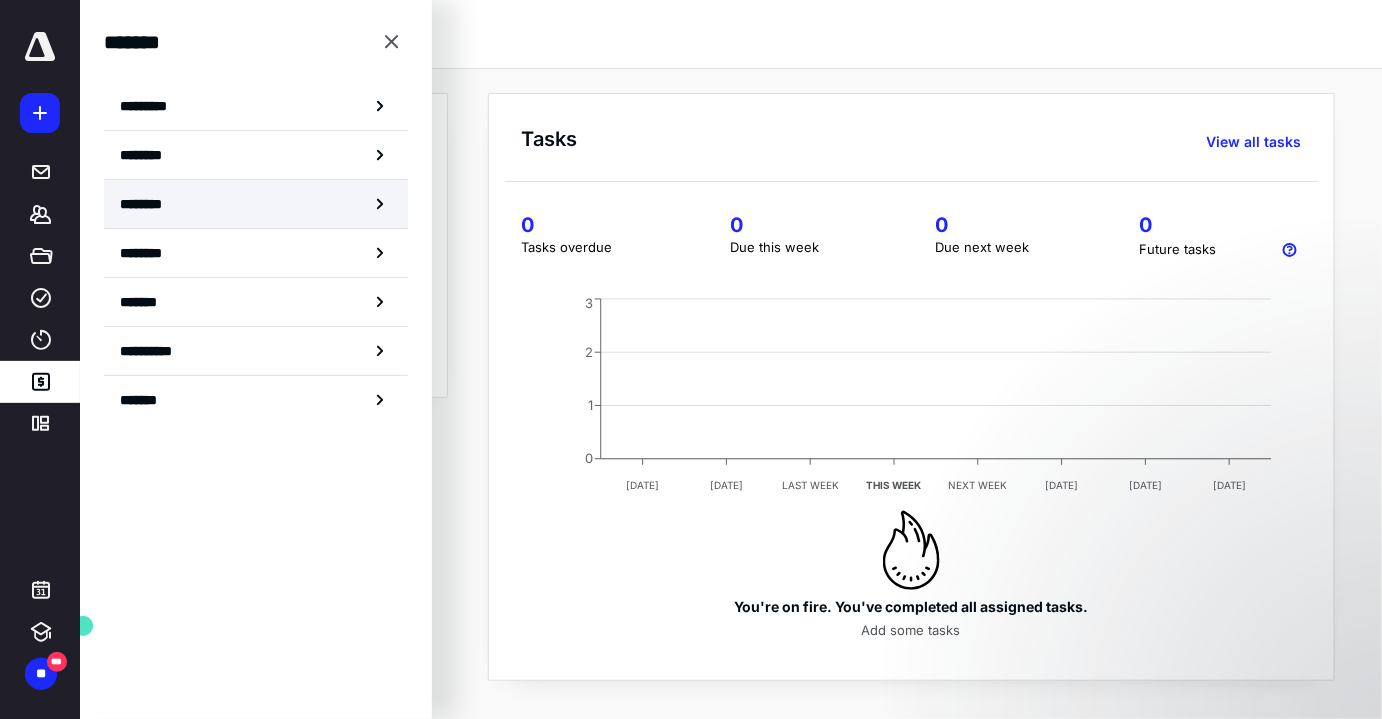 click on "********" at bounding box center [153, 204] 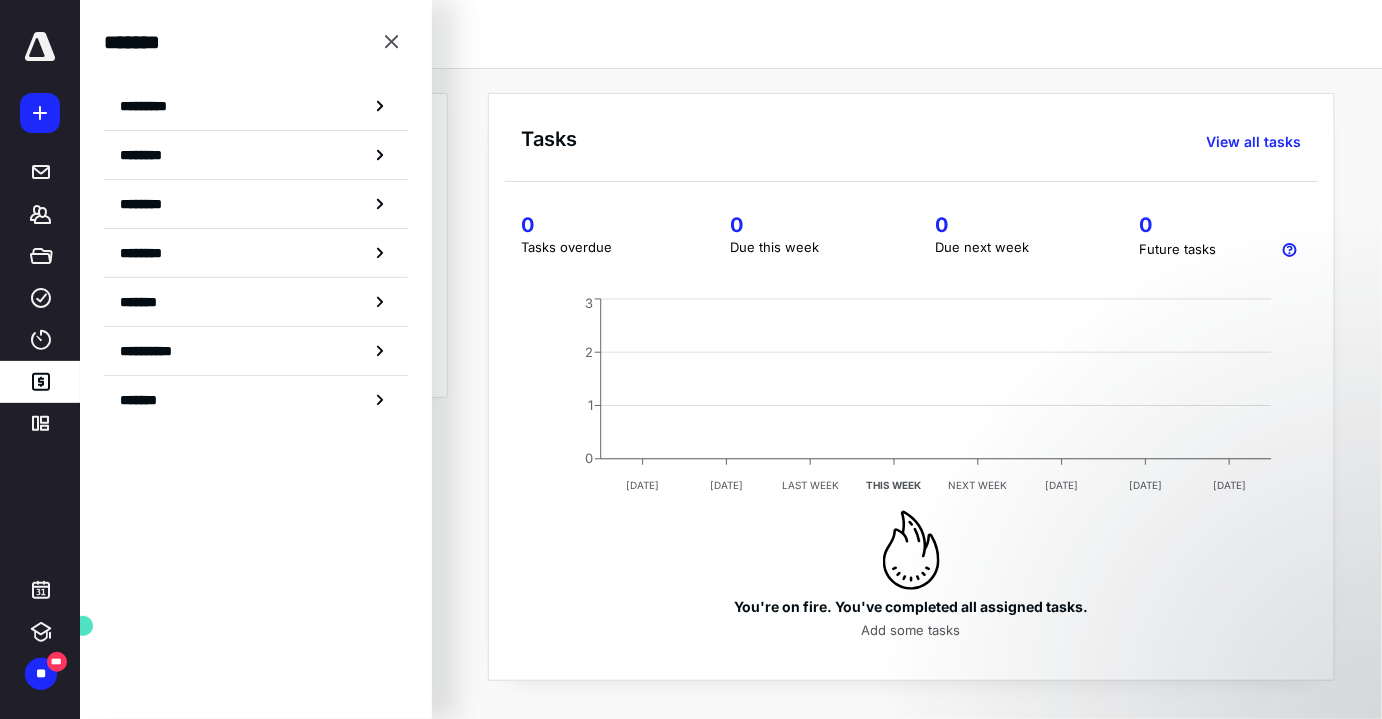 scroll, scrollTop: 0, scrollLeft: 0, axis: both 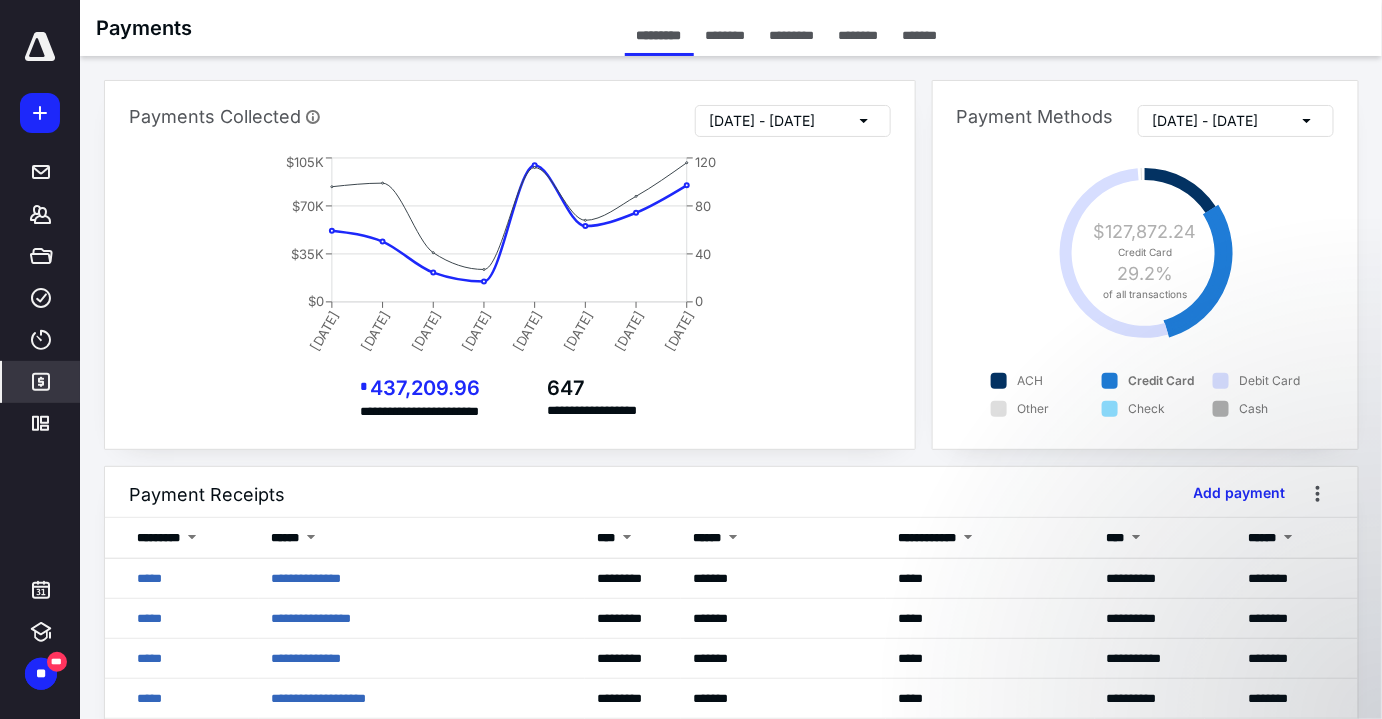 click on "[DATE] - [DATE]" at bounding box center (763, 121) 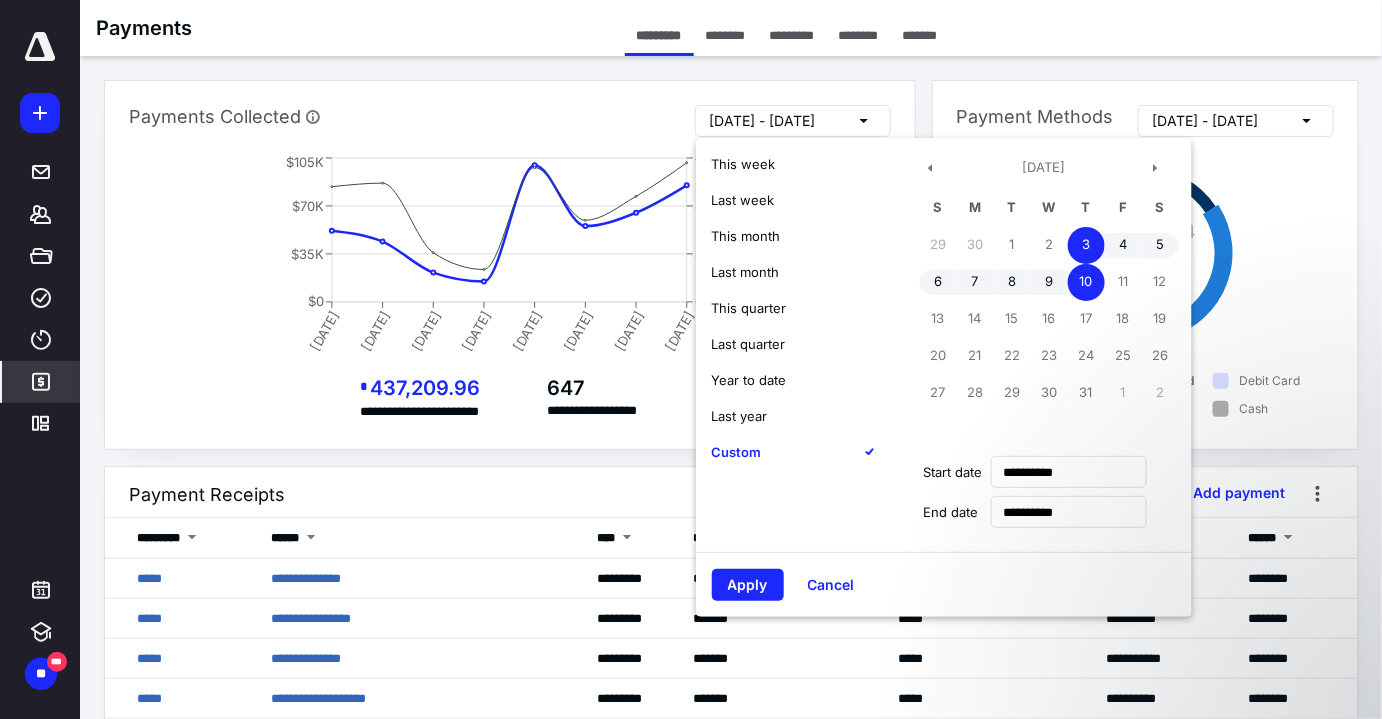 click on "10" at bounding box center (1086, 282) 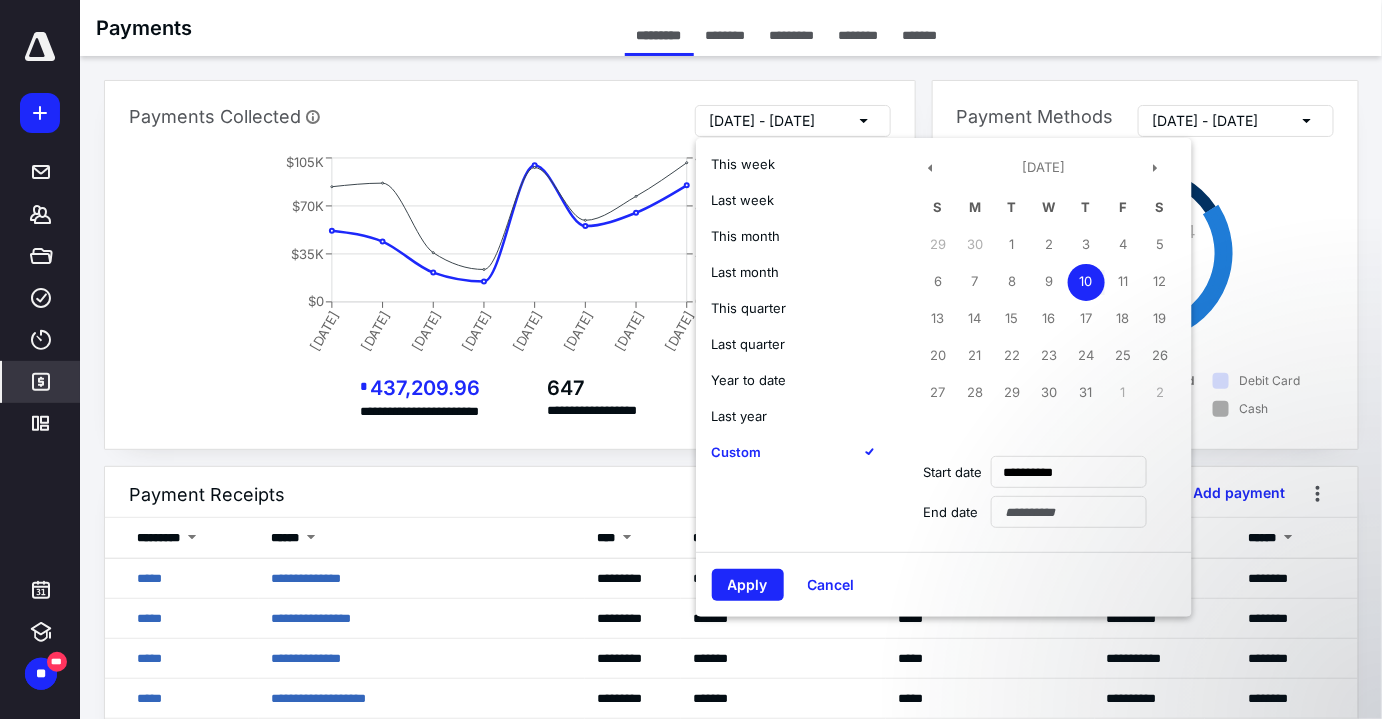 click on "10" at bounding box center (1086, 282) 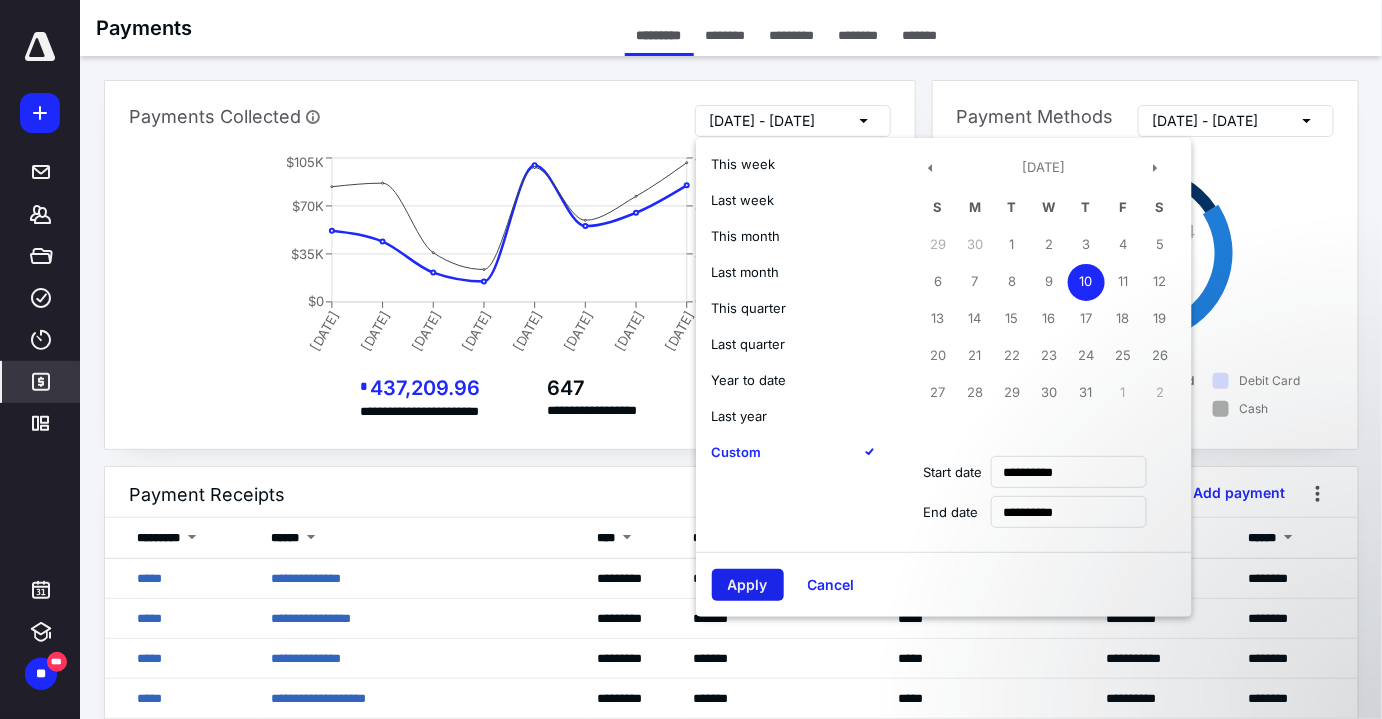 click on "Apply" at bounding box center (748, 585) 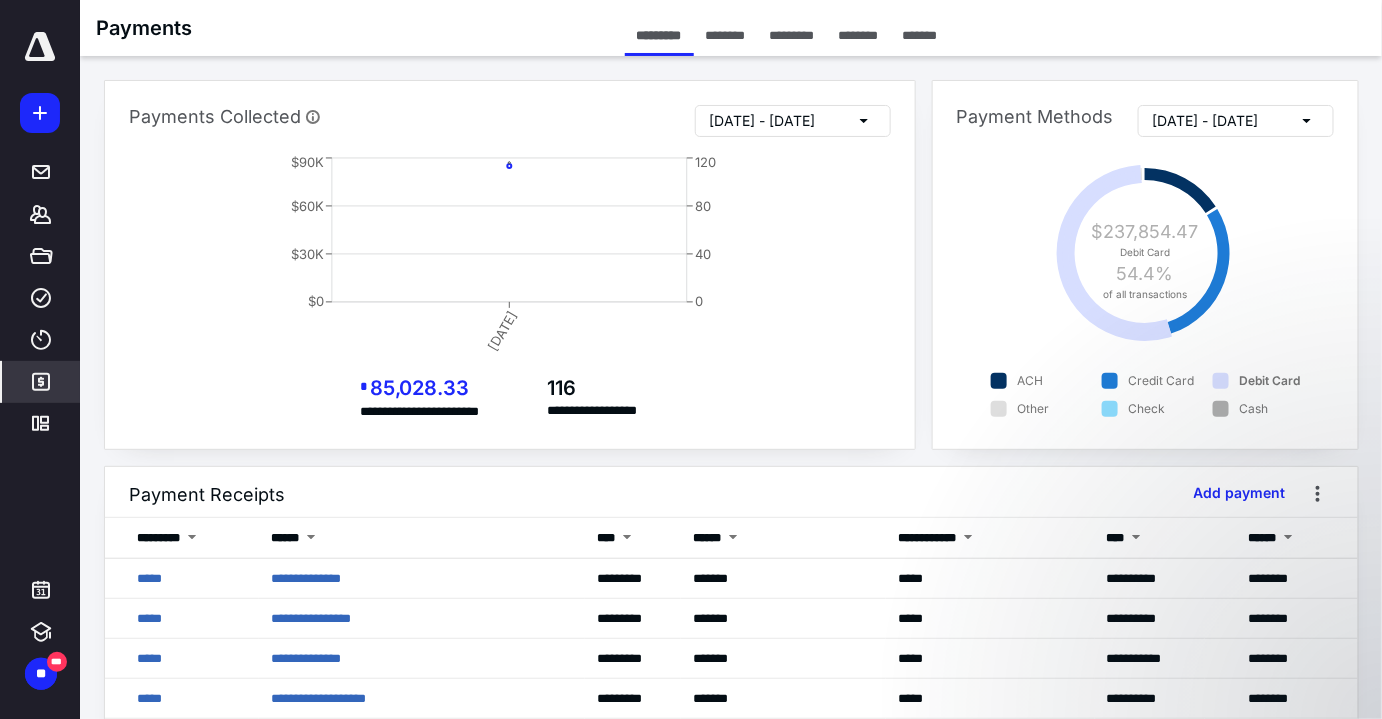 click on "********" at bounding box center [726, 35] 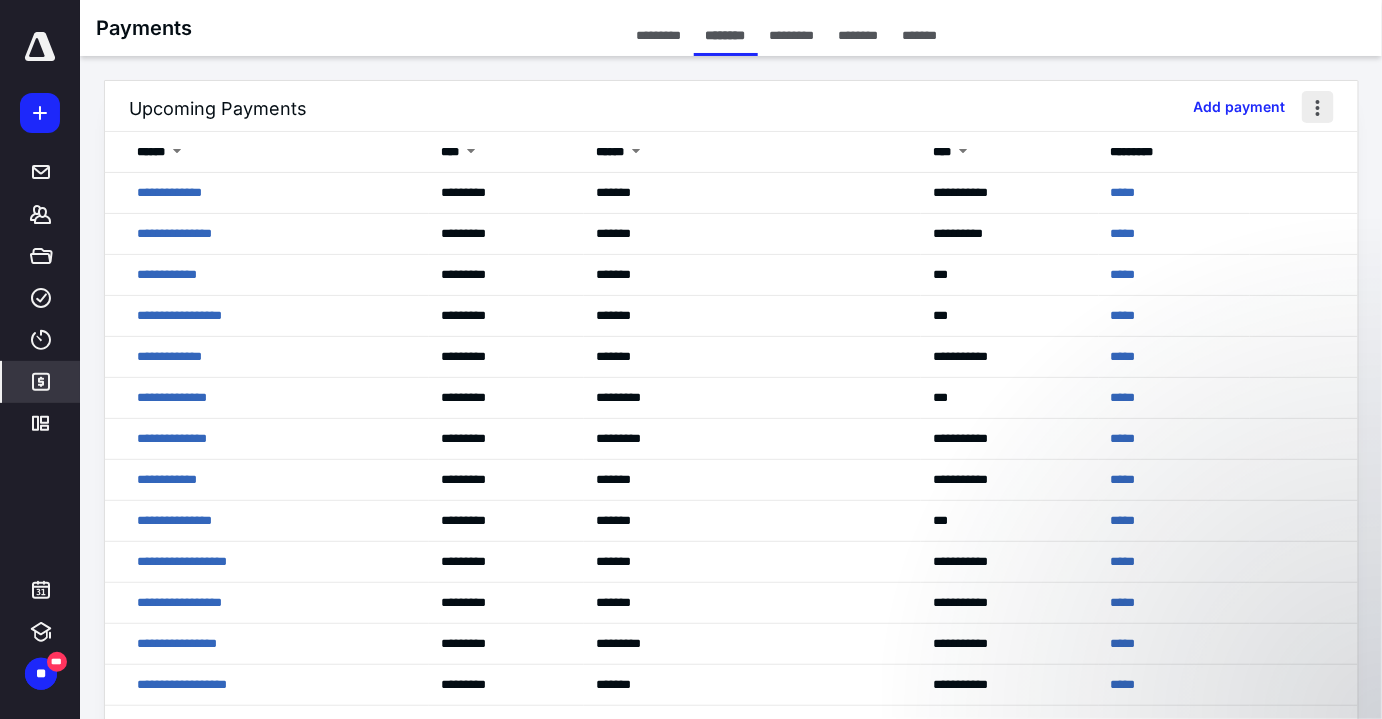 click at bounding box center (1318, 107) 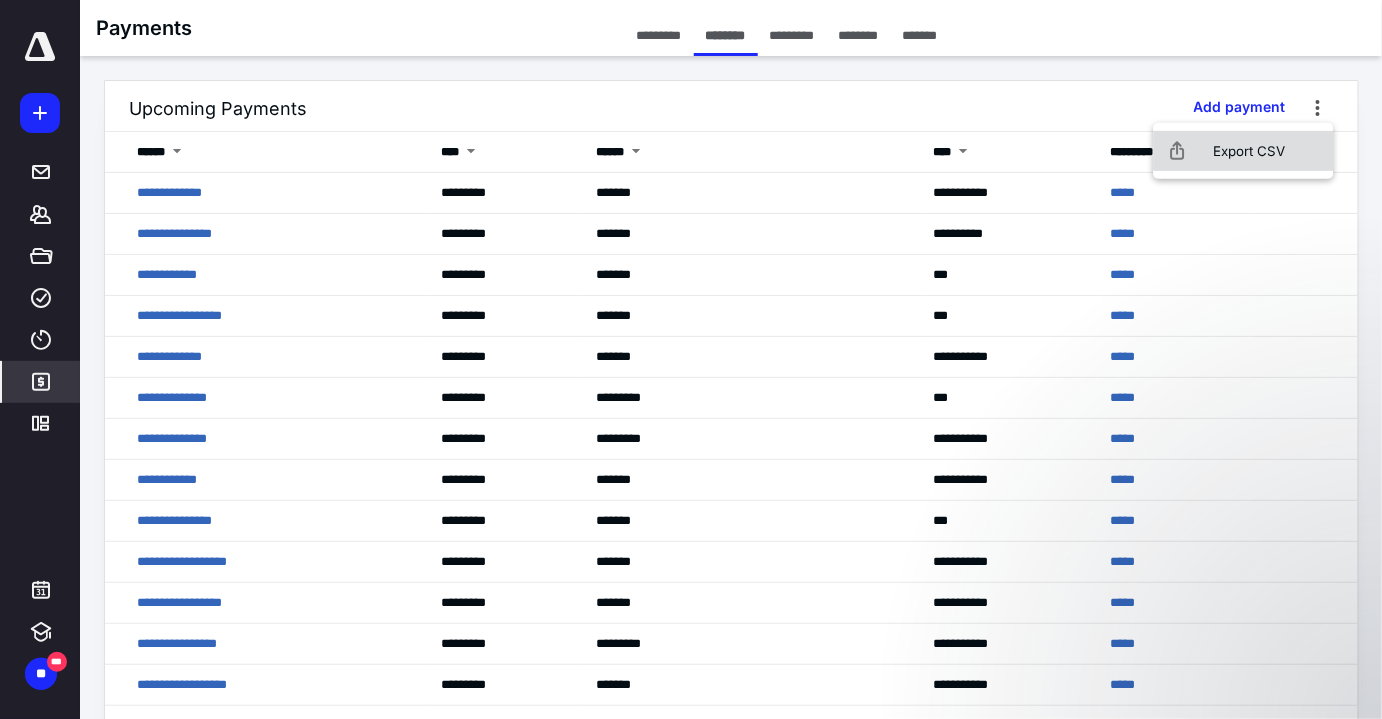 click on "Export CSV" at bounding box center [1243, 151] 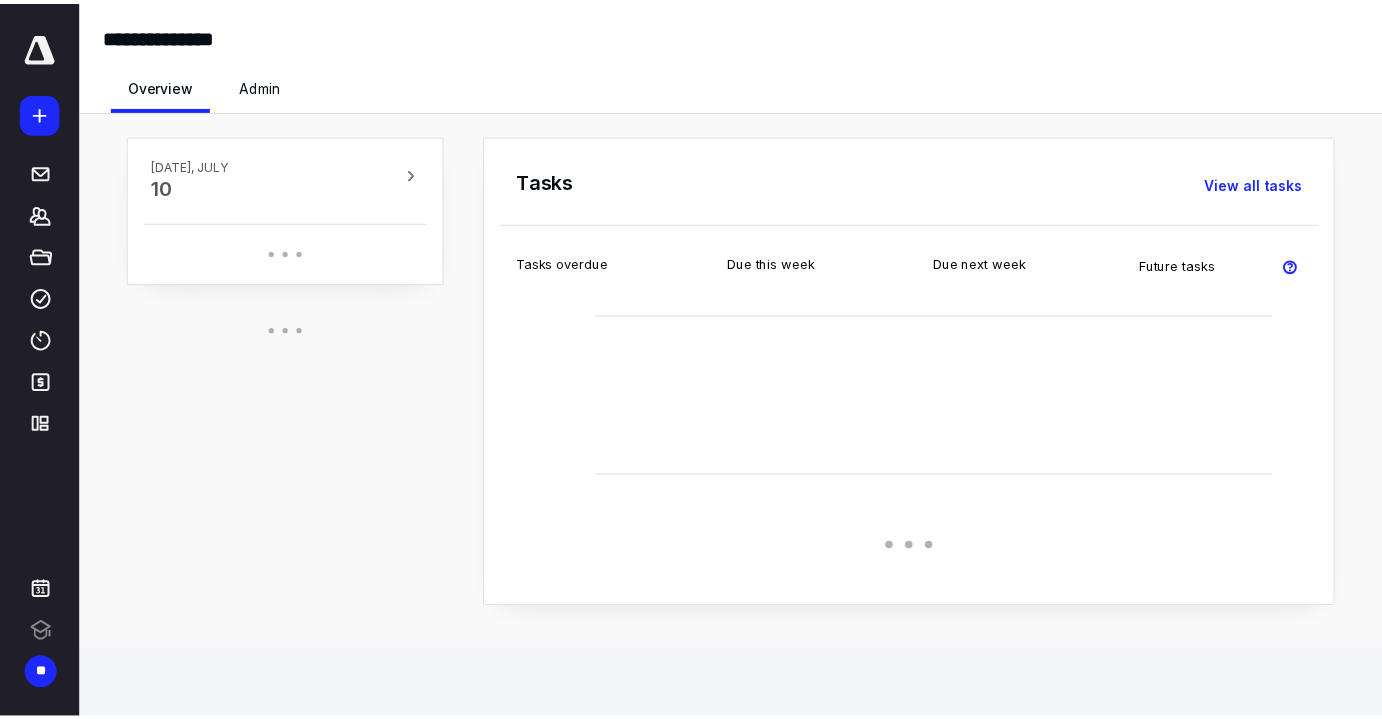 scroll, scrollTop: 0, scrollLeft: 0, axis: both 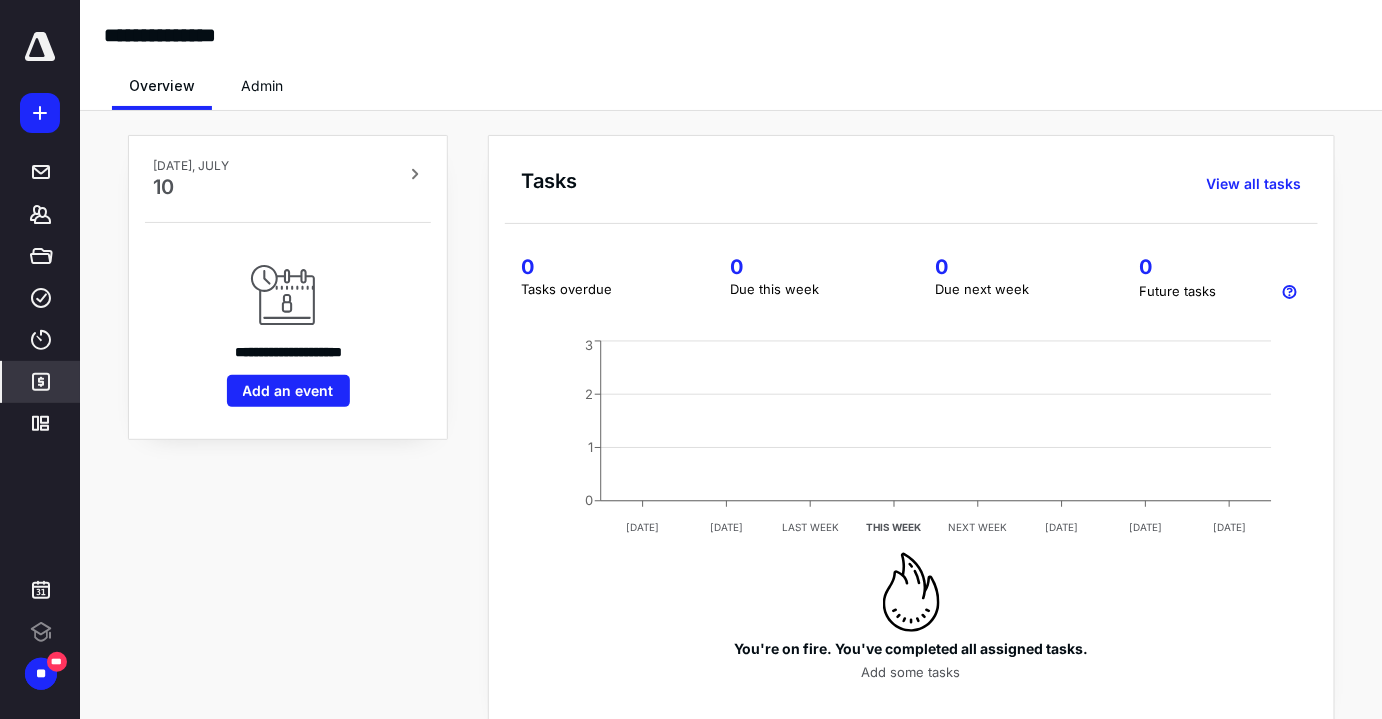 click on "*******" at bounding box center [41, 382] 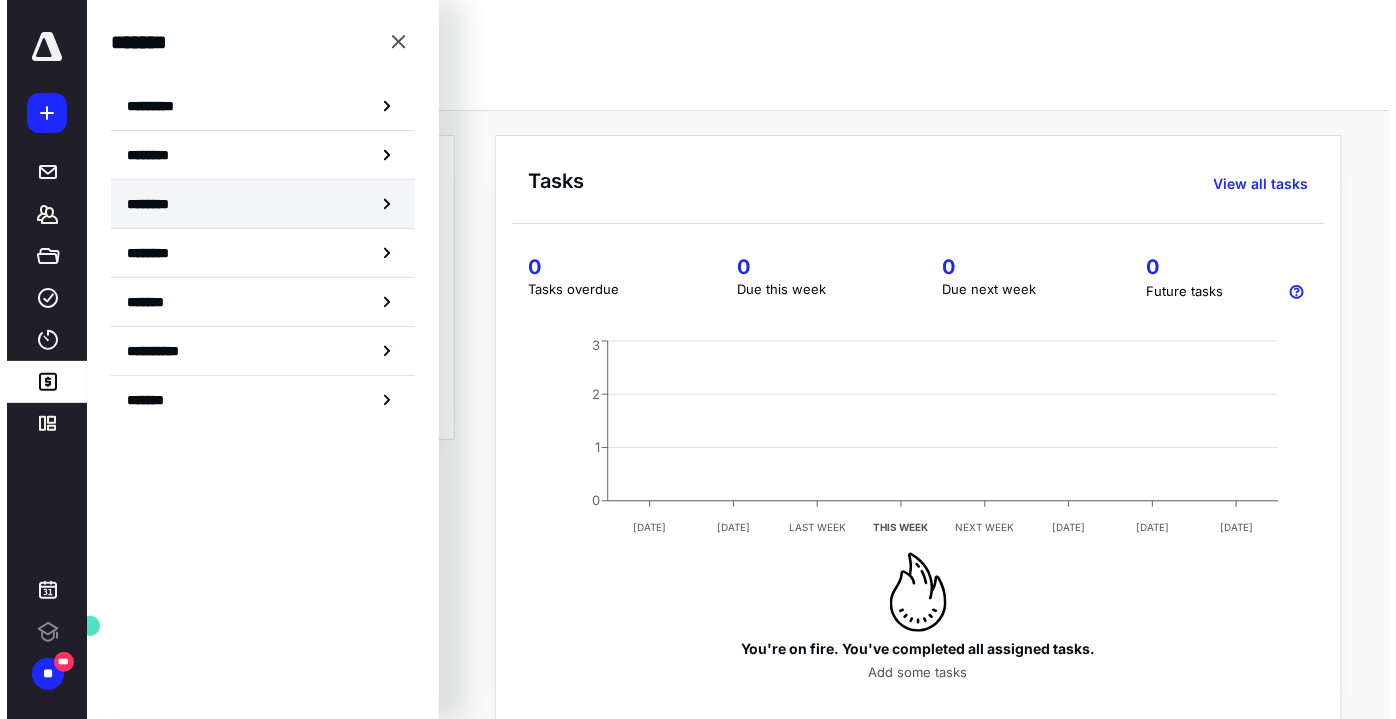scroll, scrollTop: 0, scrollLeft: 0, axis: both 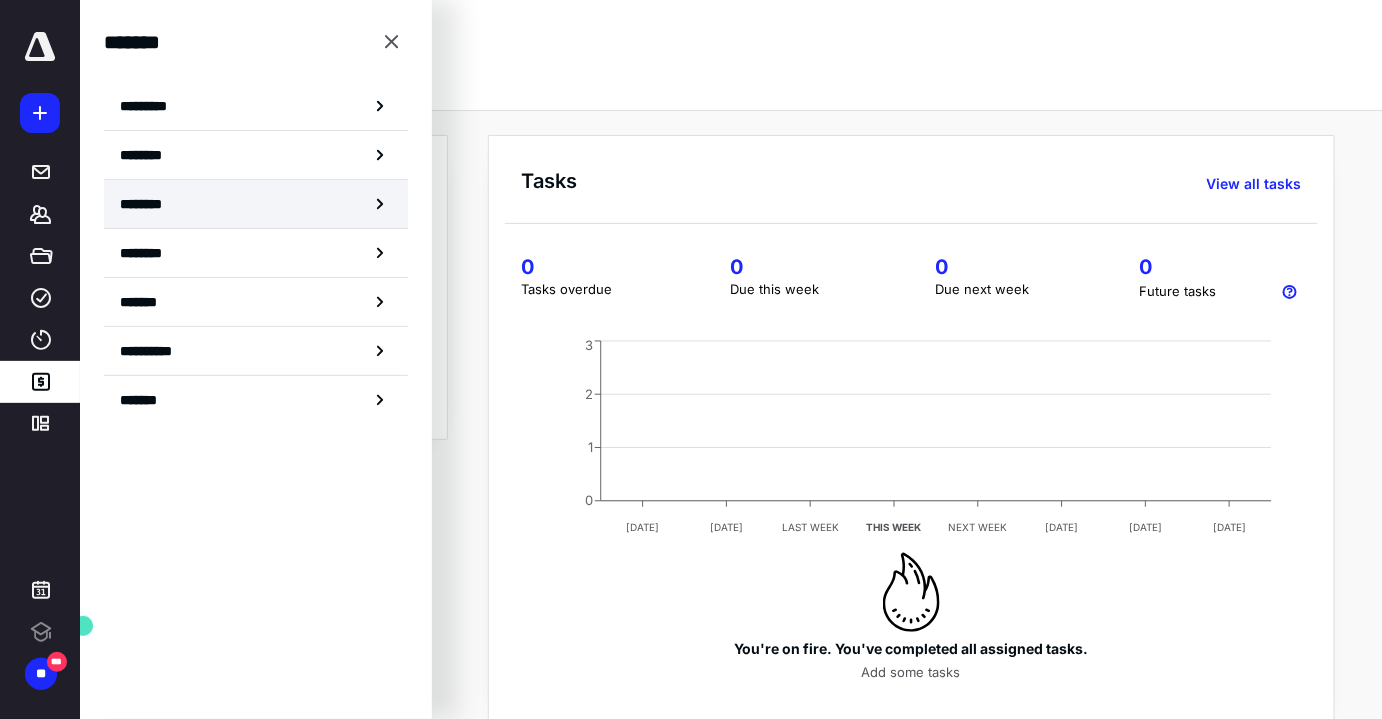 click on "********" at bounding box center [153, 204] 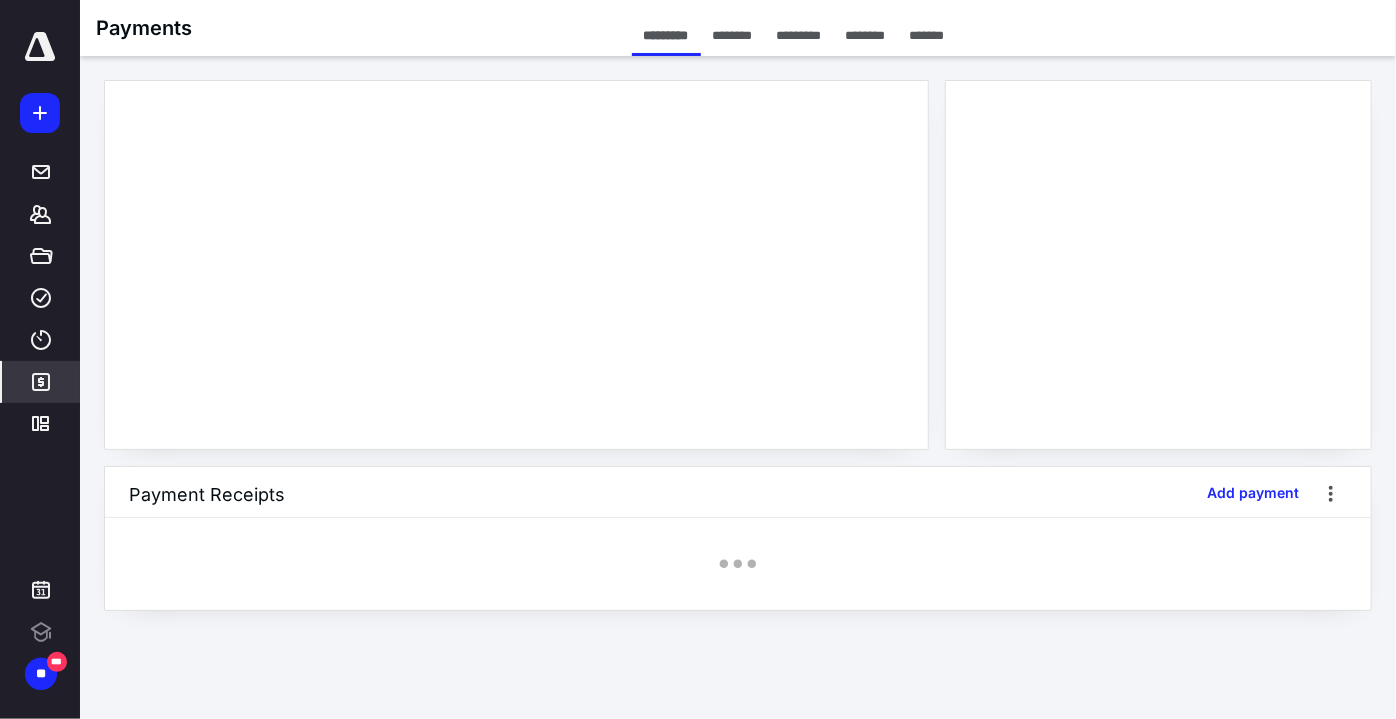 click on "*******" at bounding box center (927, 35) 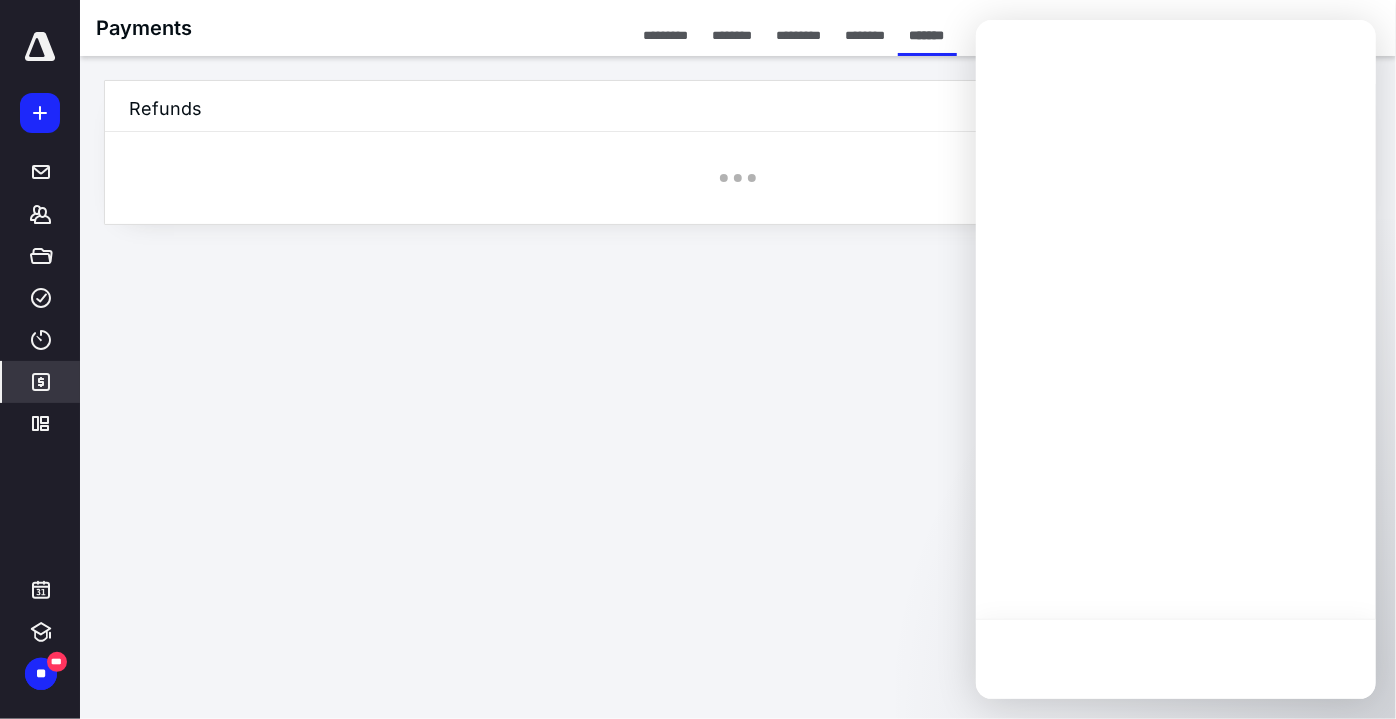 scroll, scrollTop: 0, scrollLeft: 0, axis: both 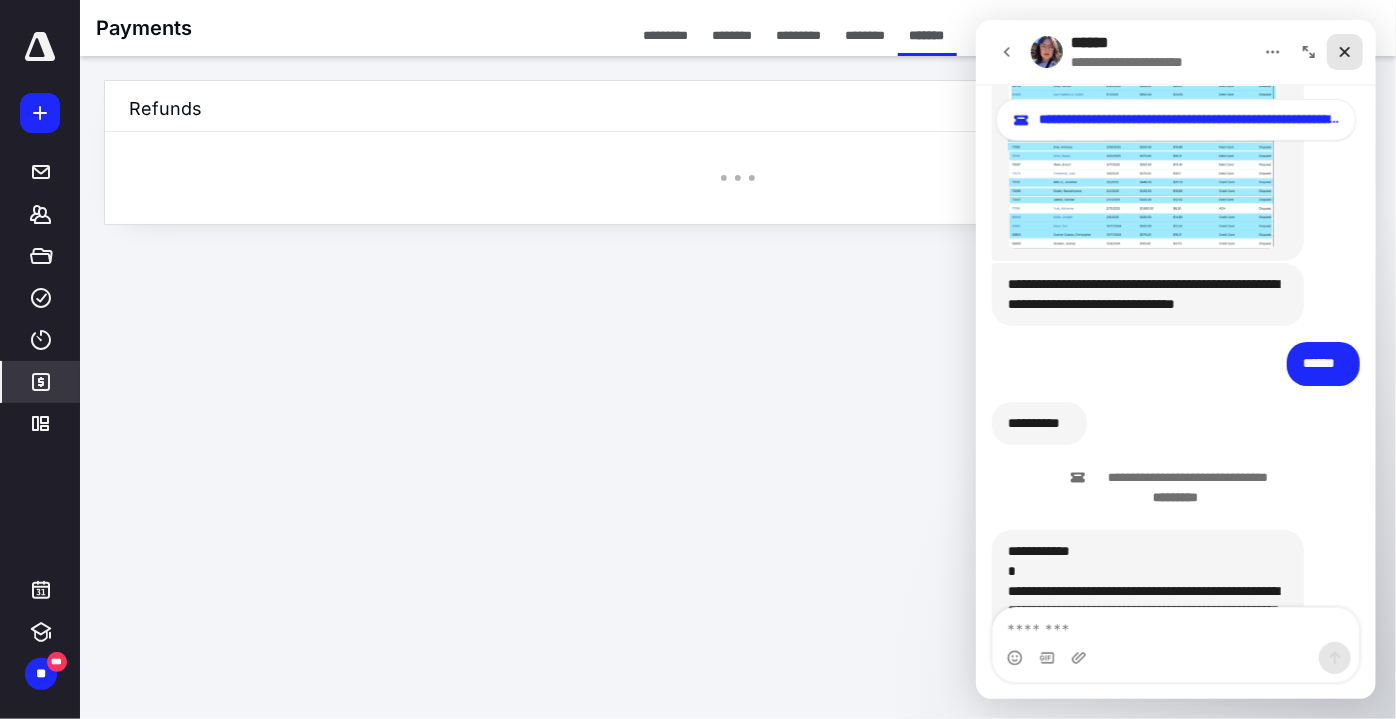 click at bounding box center [1344, 52] 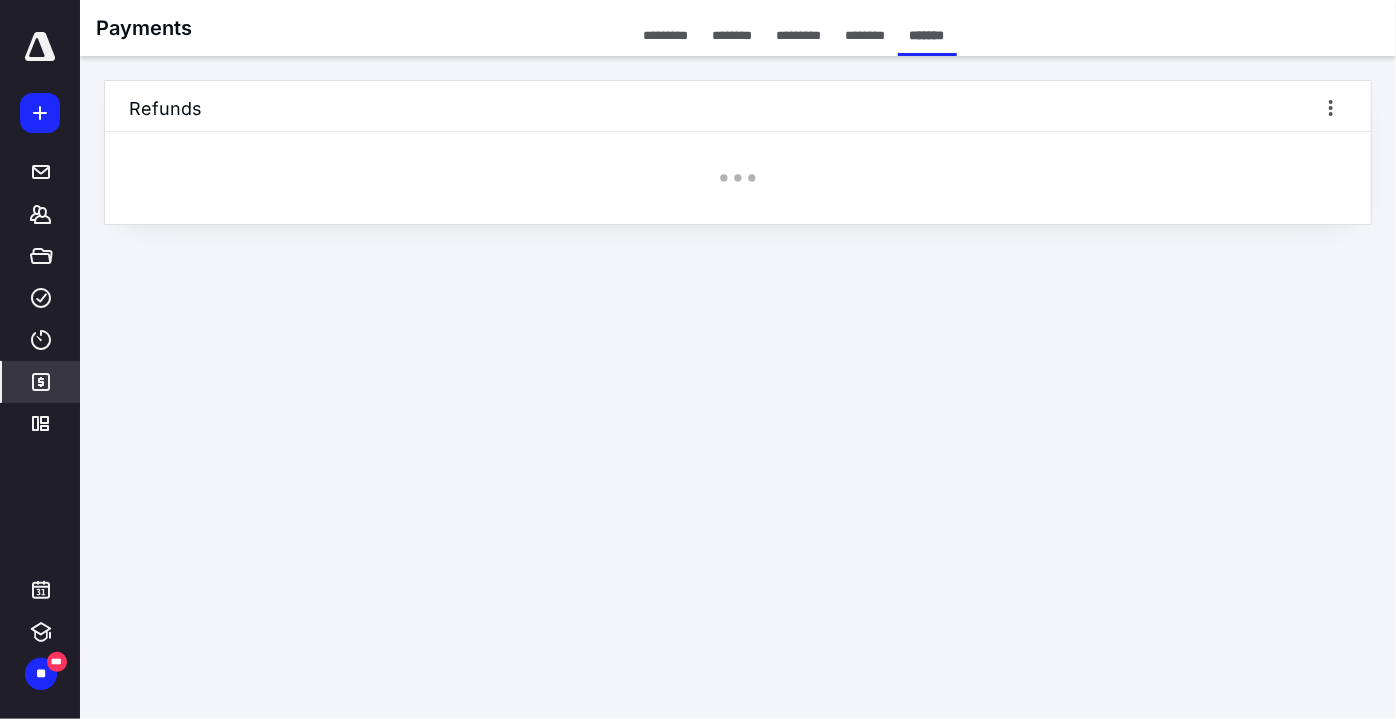 scroll, scrollTop: 0, scrollLeft: 0, axis: both 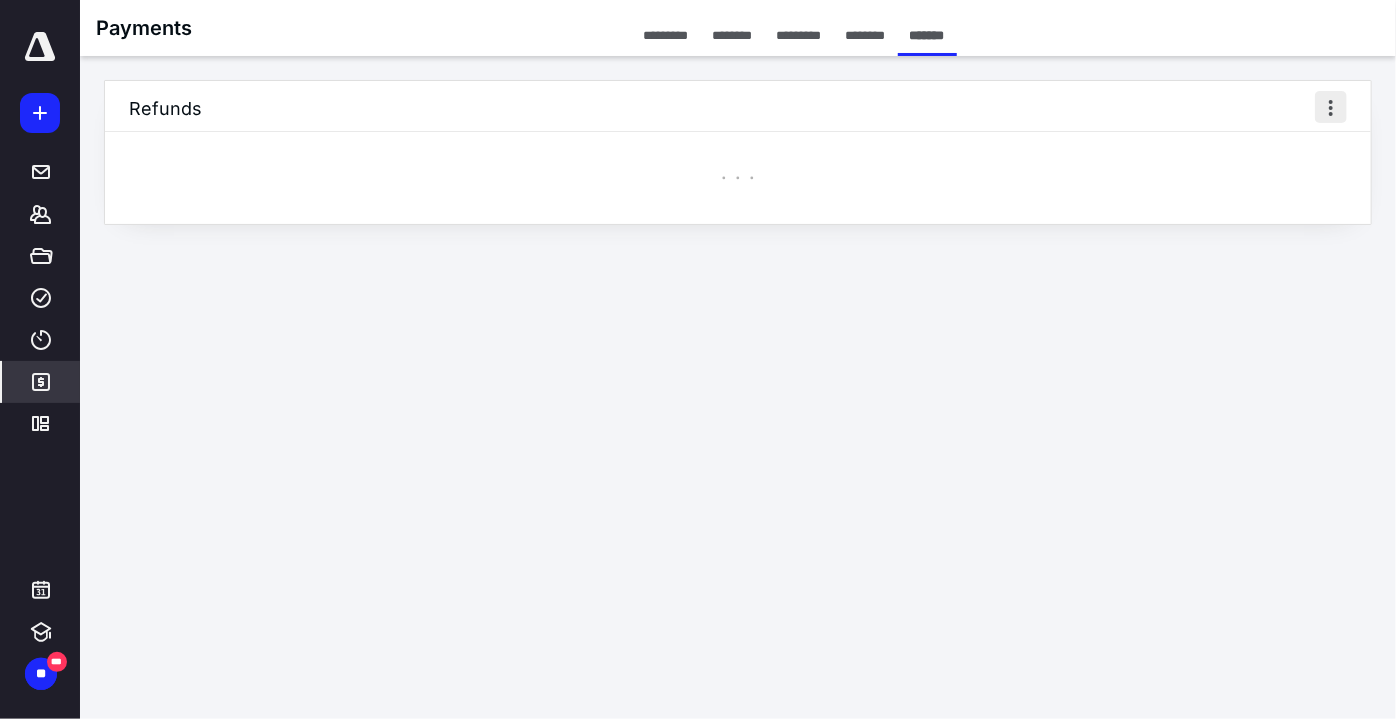 click at bounding box center (1331, 107) 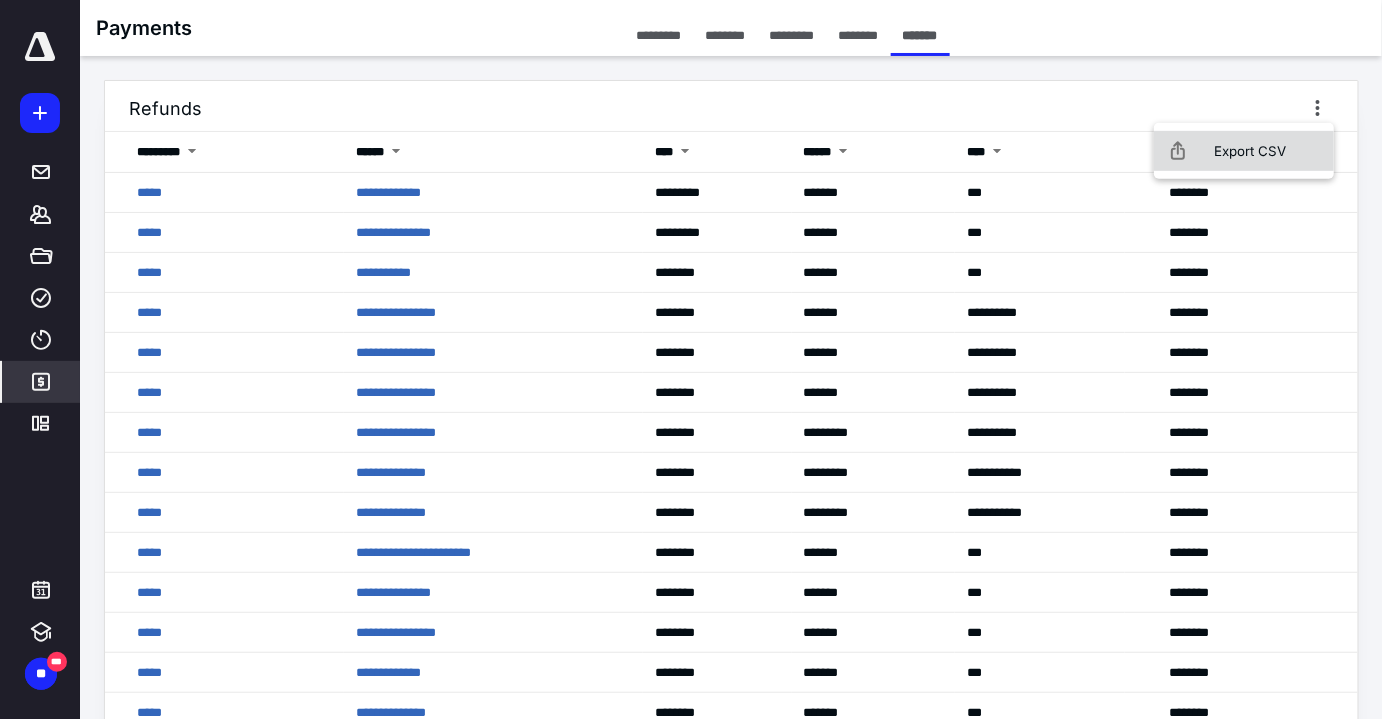 click on "Export CSV" at bounding box center (1244, 151) 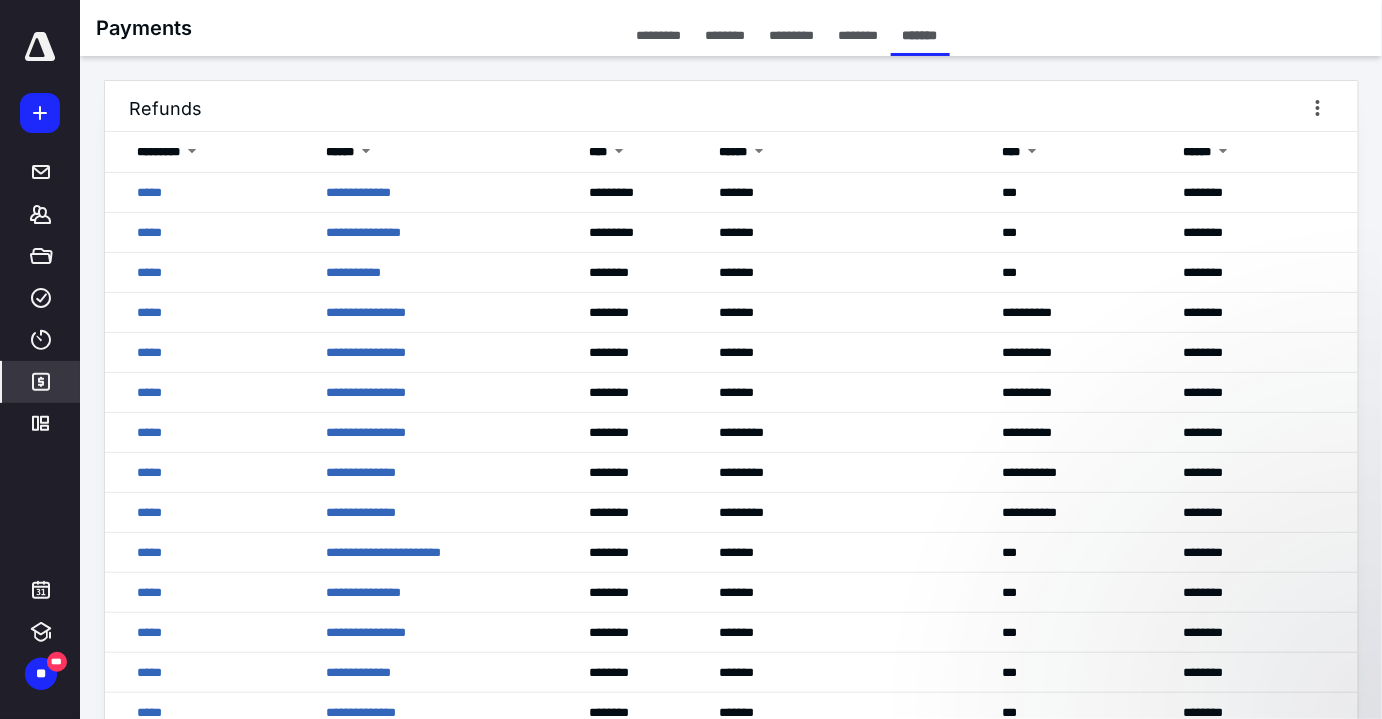 scroll, scrollTop: 0, scrollLeft: 0, axis: both 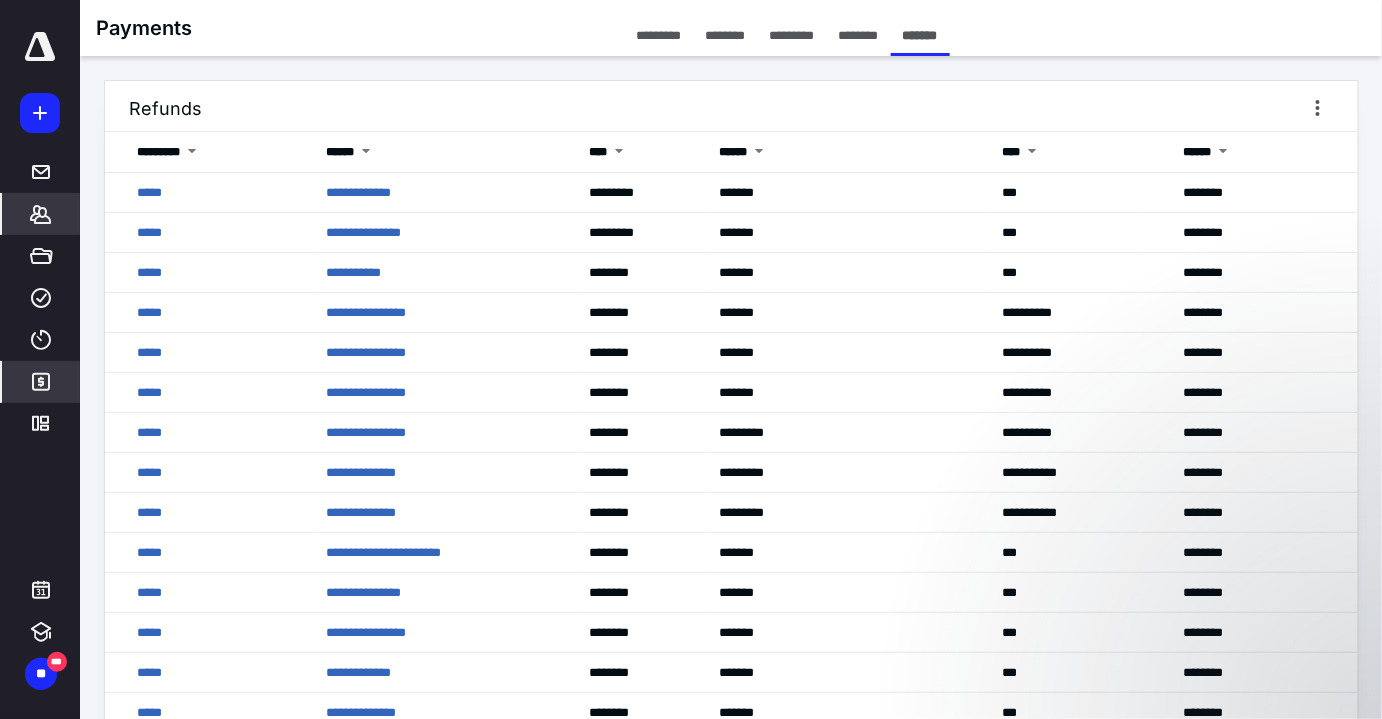 click 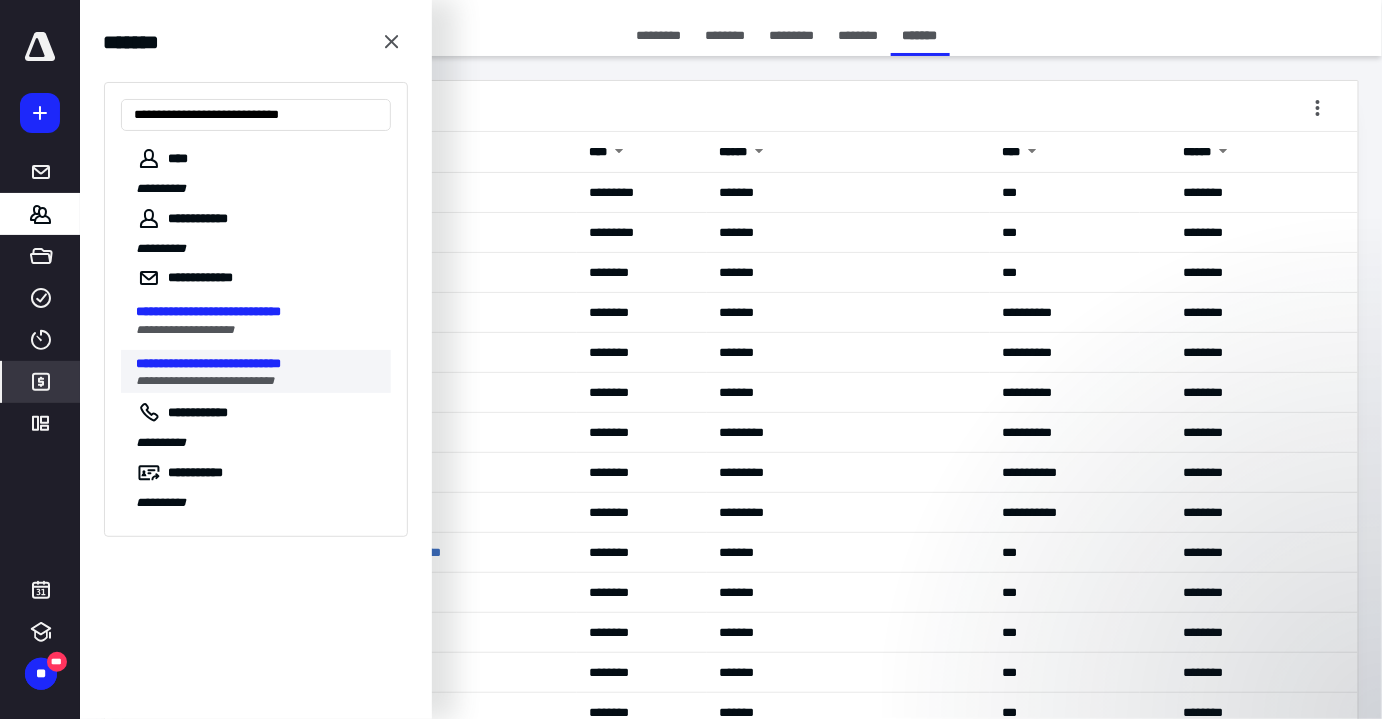type on "**********" 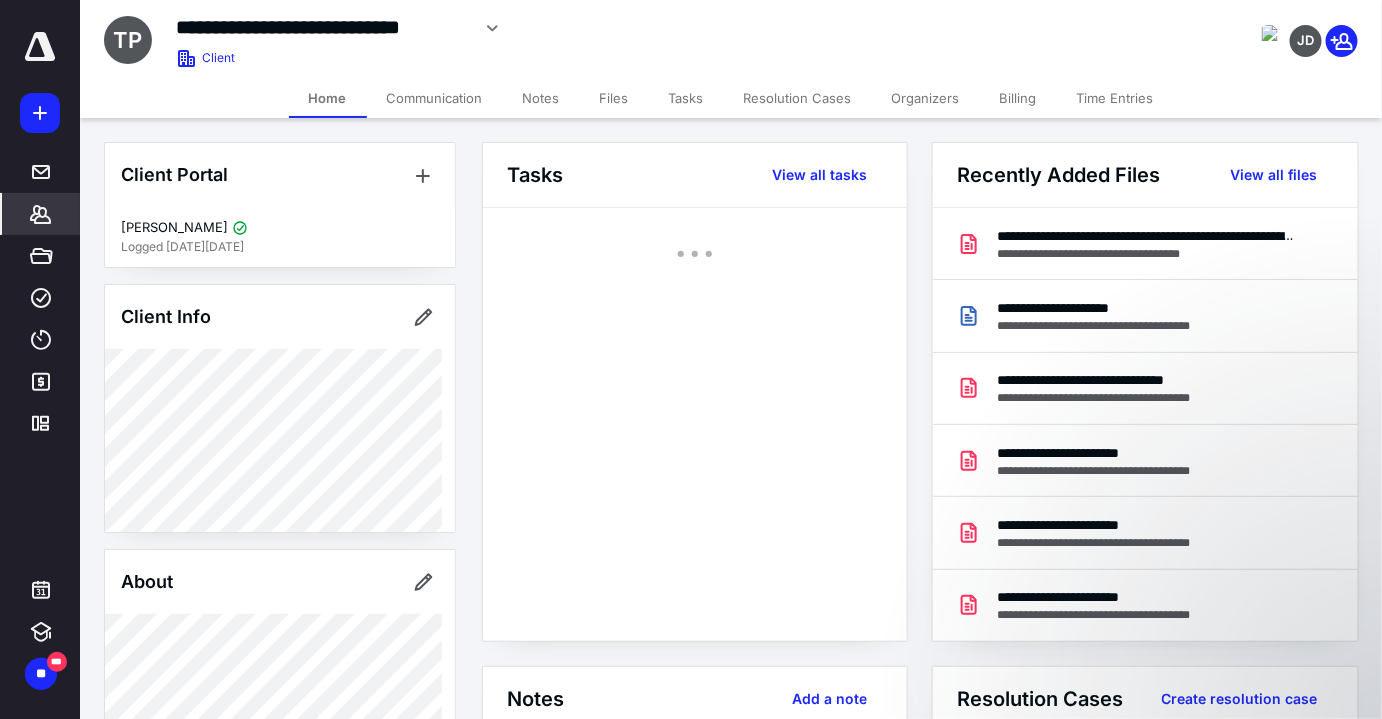 click on "Billing" at bounding box center [1018, 98] 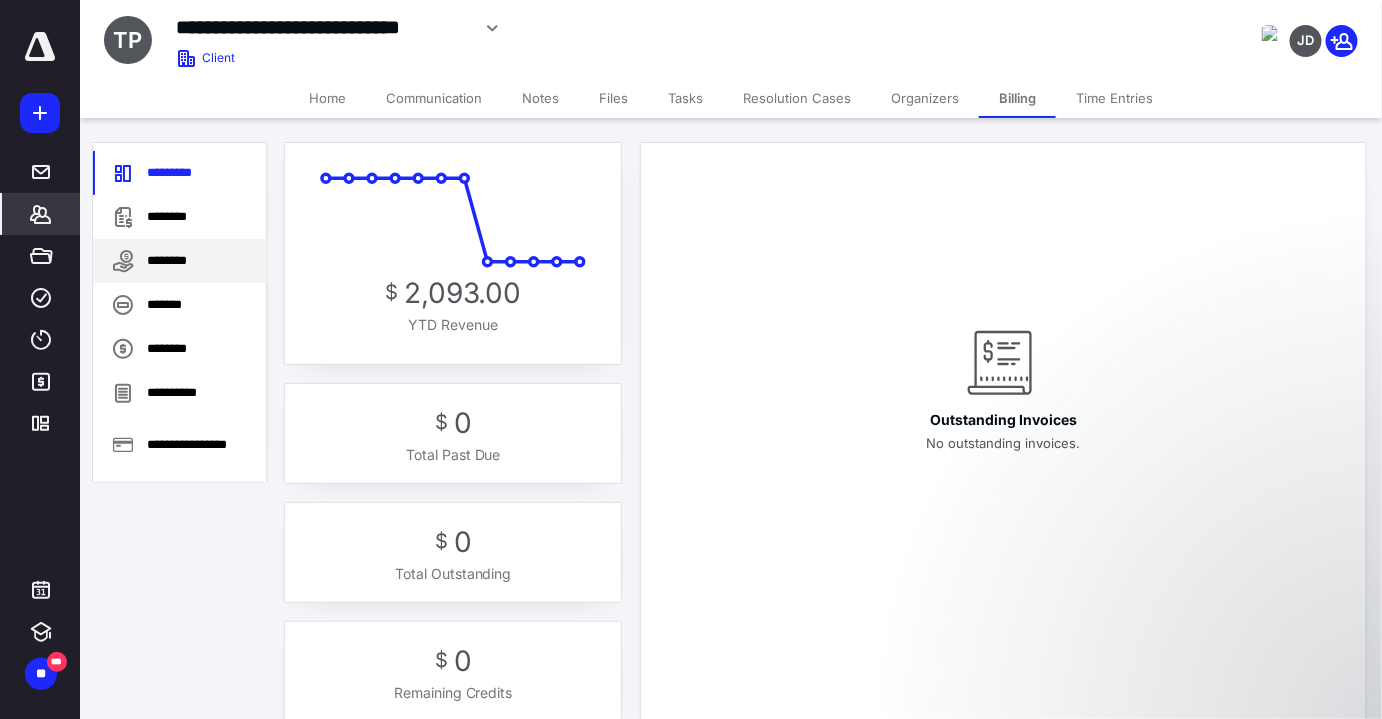 click on "********" at bounding box center [180, 261] 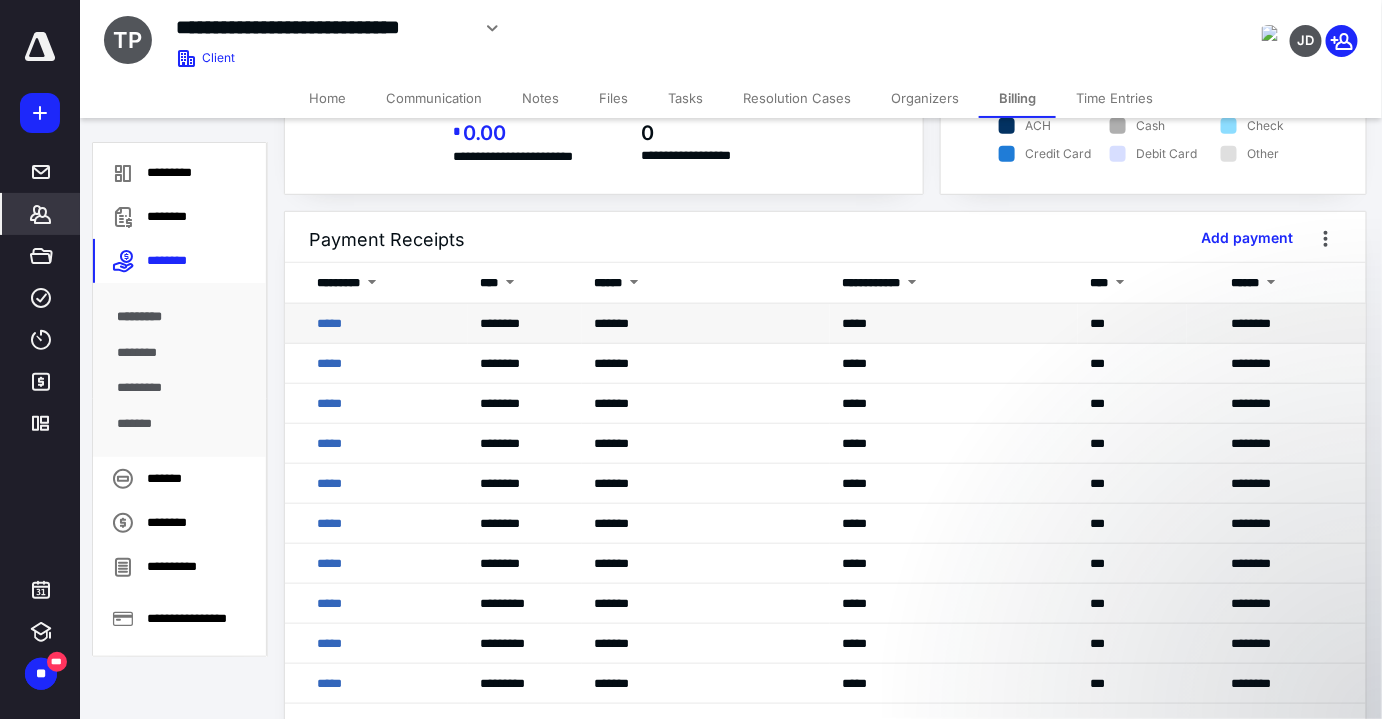 scroll, scrollTop: 405, scrollLeft: 0, axis: vertical 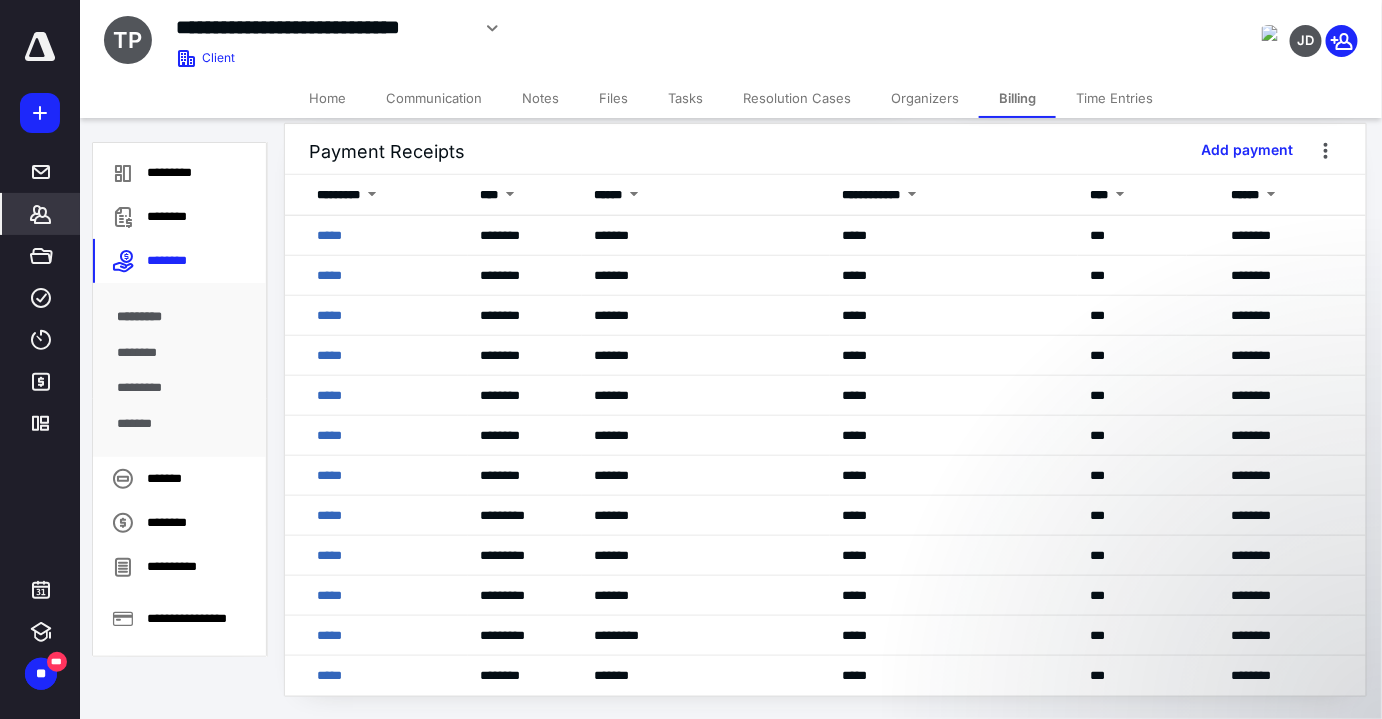 click 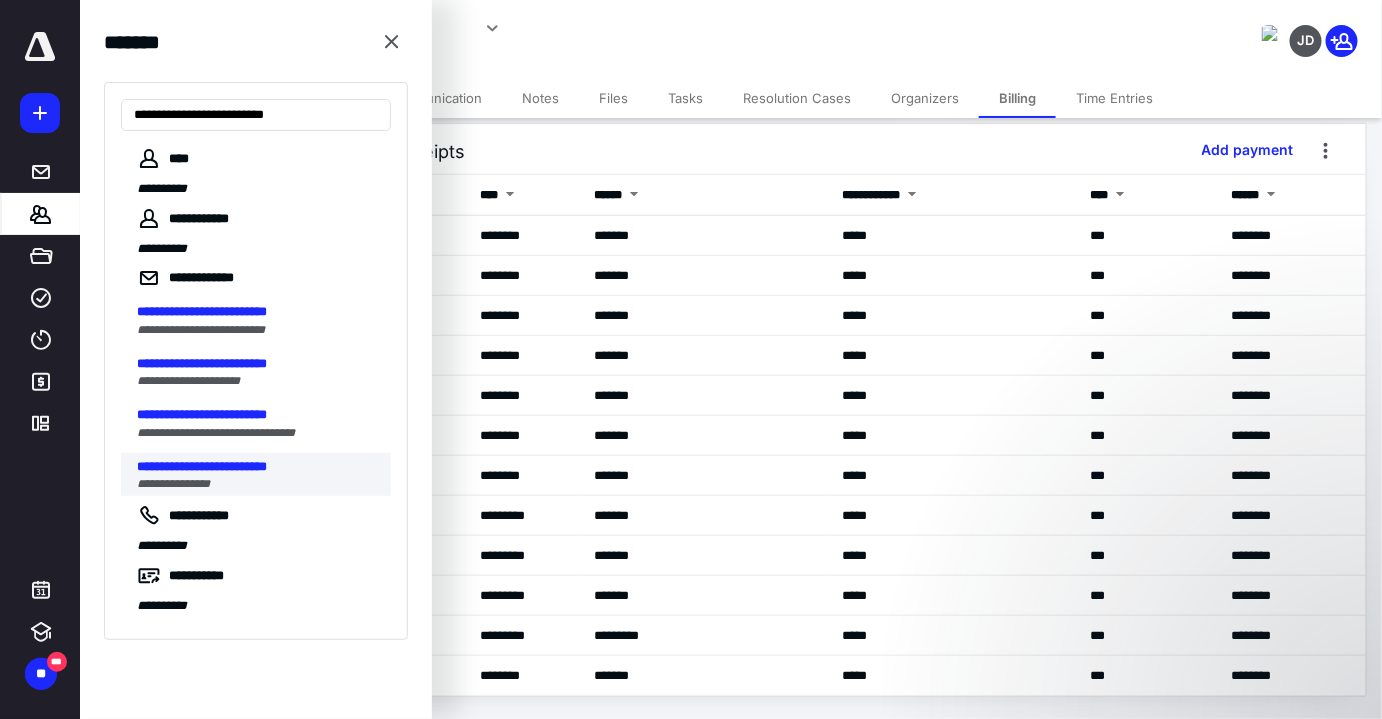 type on "**********" 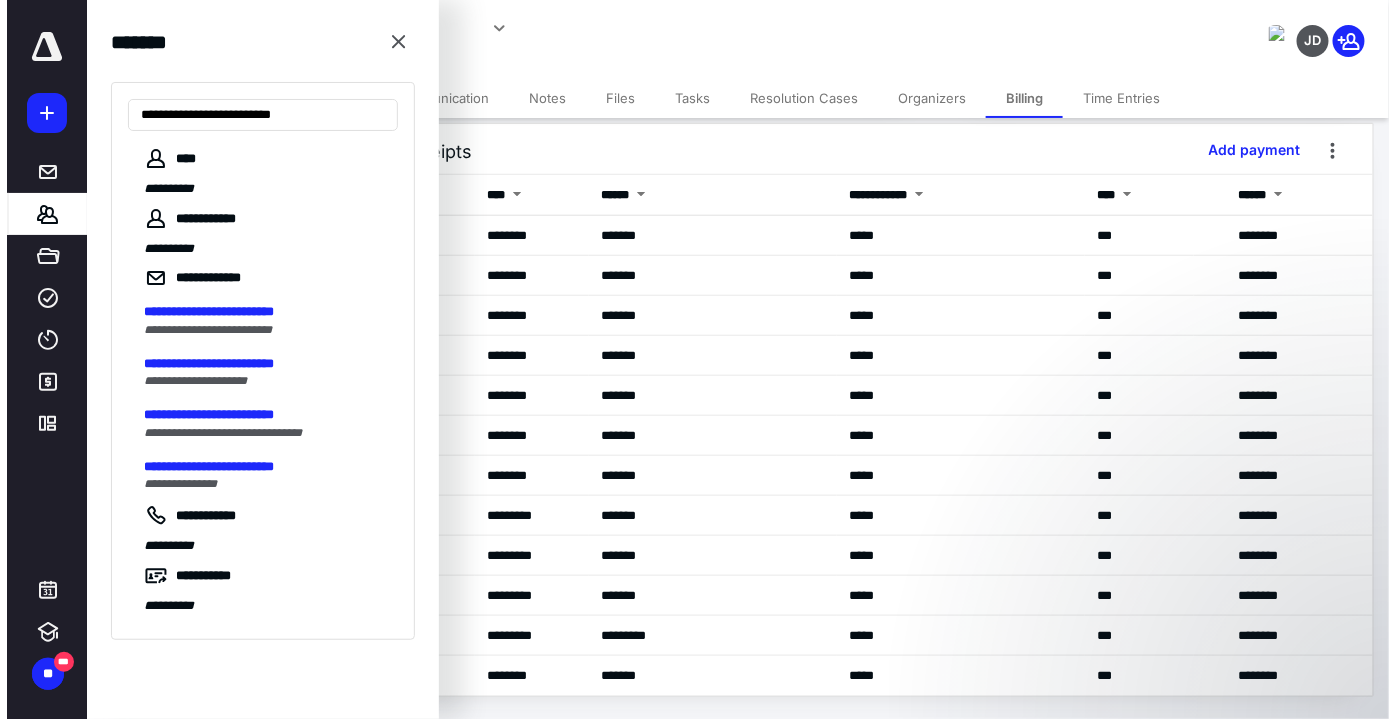 scroll, scrollTop: 0, scrollLeft: 0, axis: both 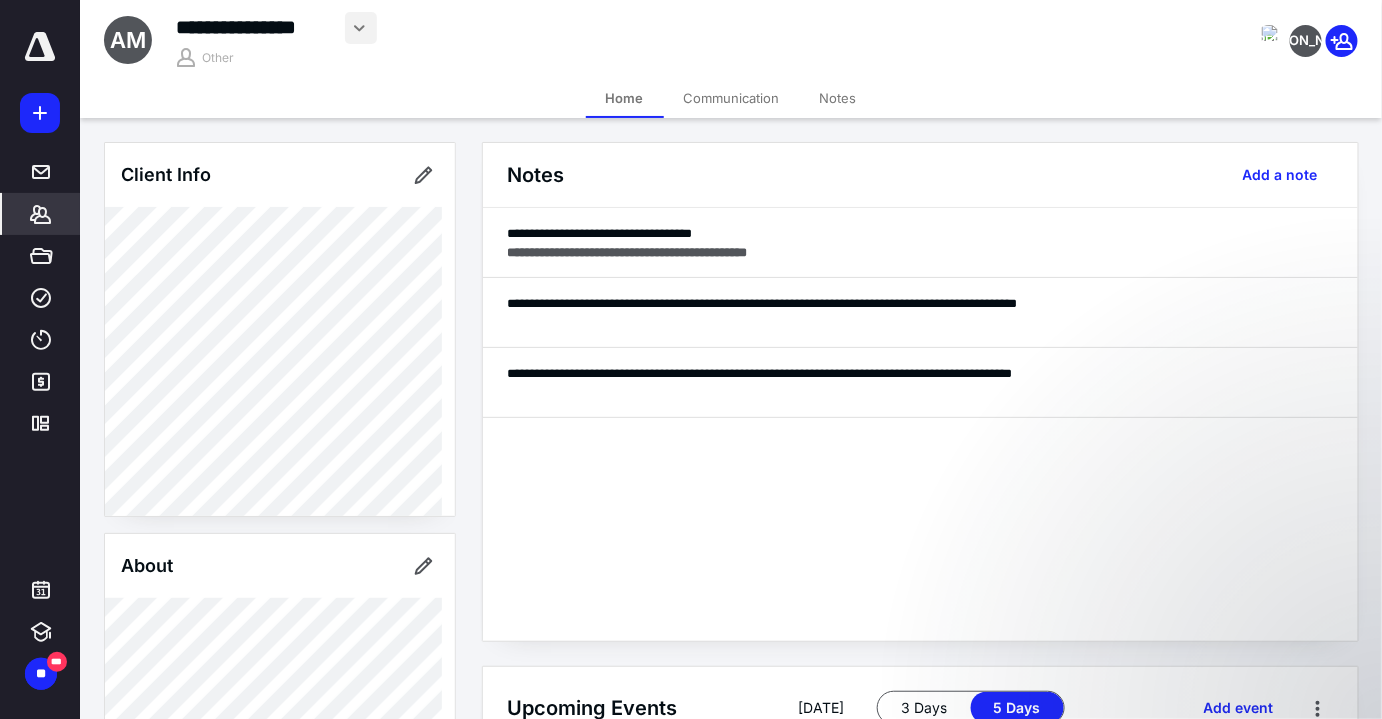 click at bounding box center [361, 28] 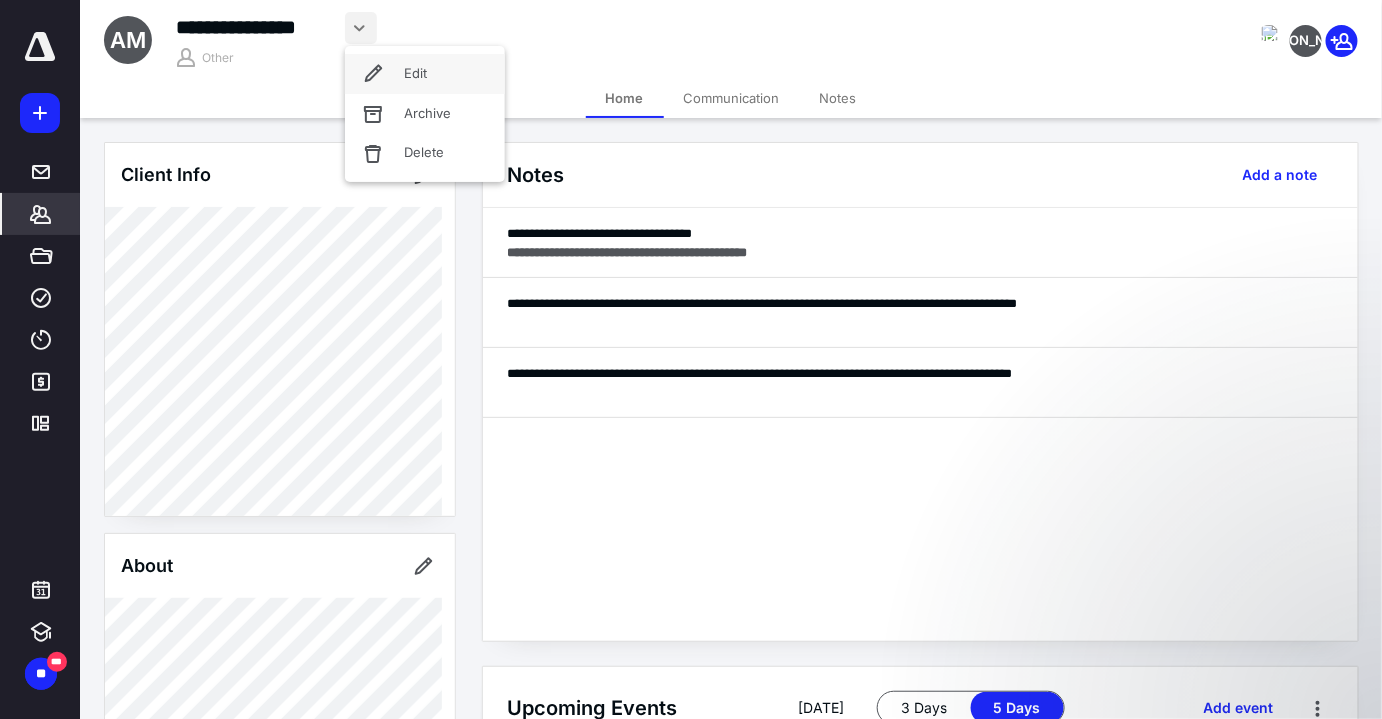 click on "Edit" at bounding box center [425, 74] 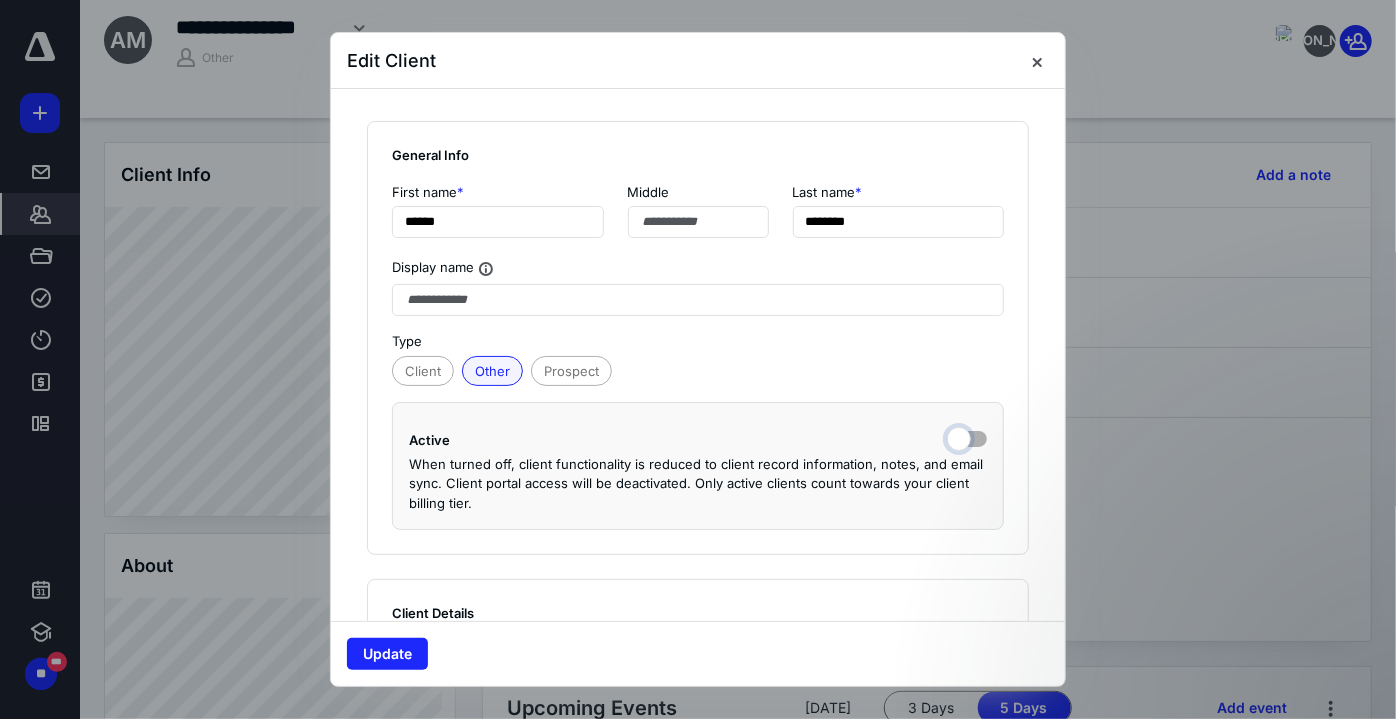 click at bounding box center (967, 437) 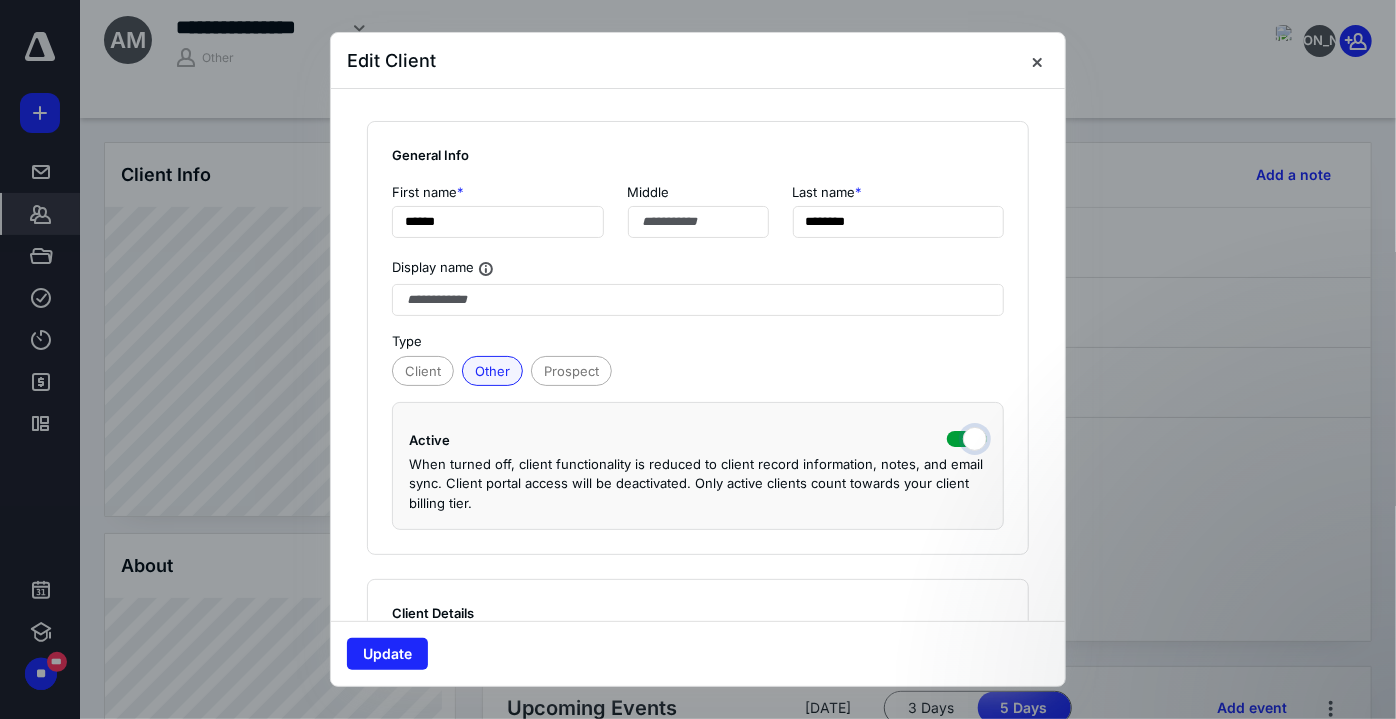checkbox on "true" 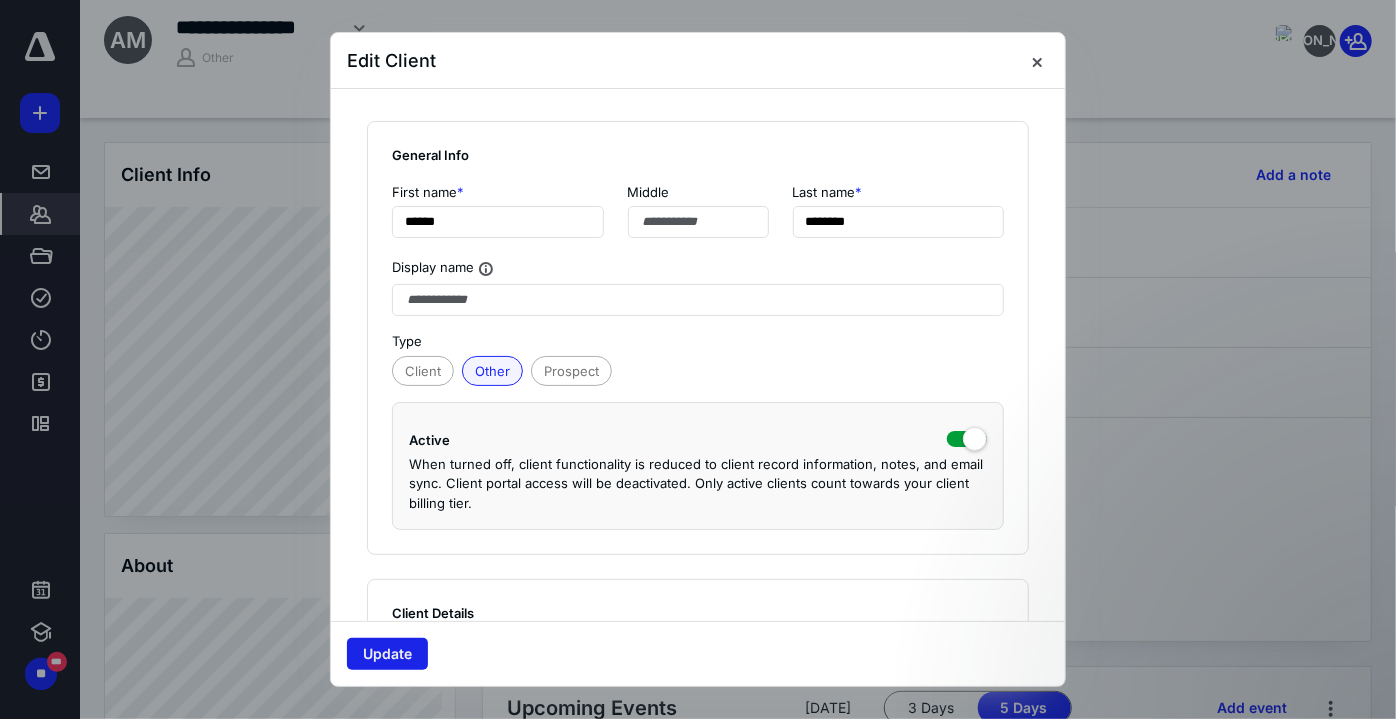 click on "Update" at bounding box center [387, 654] 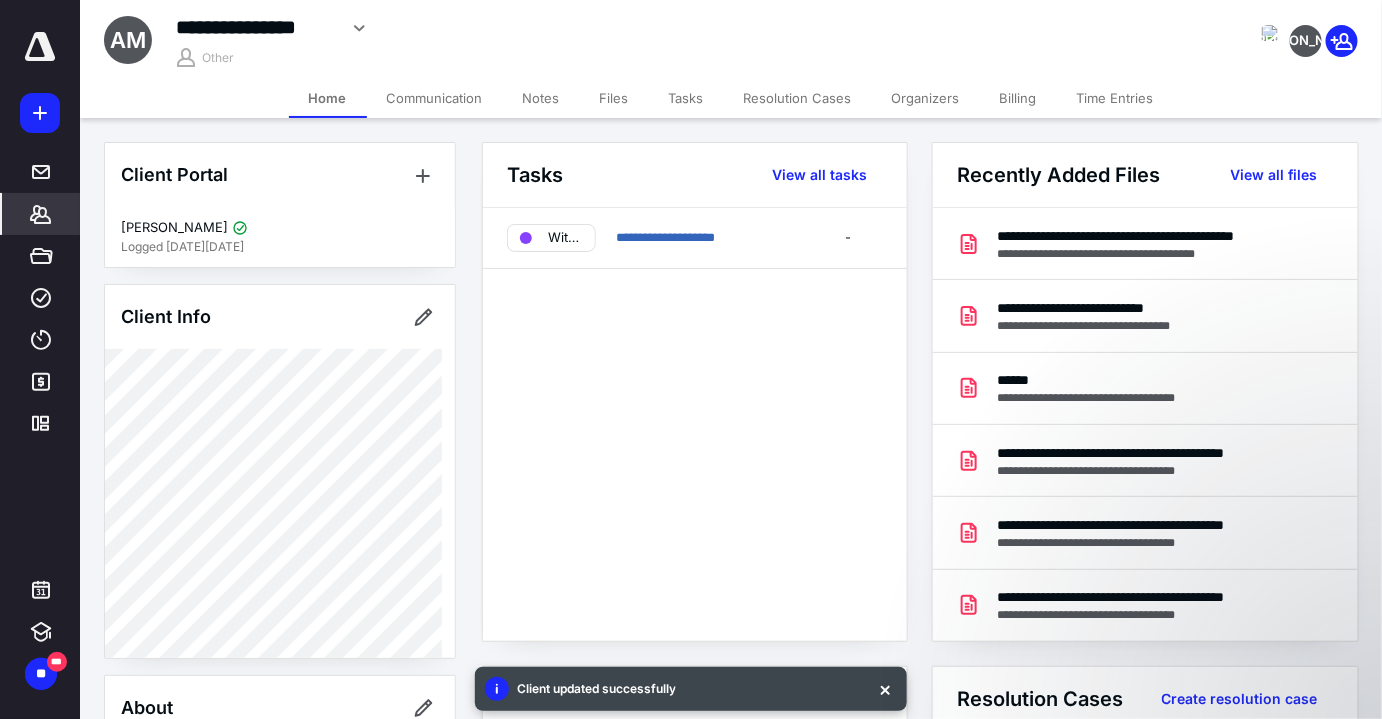 click on "Billing" at bounding box center [1018, 98] 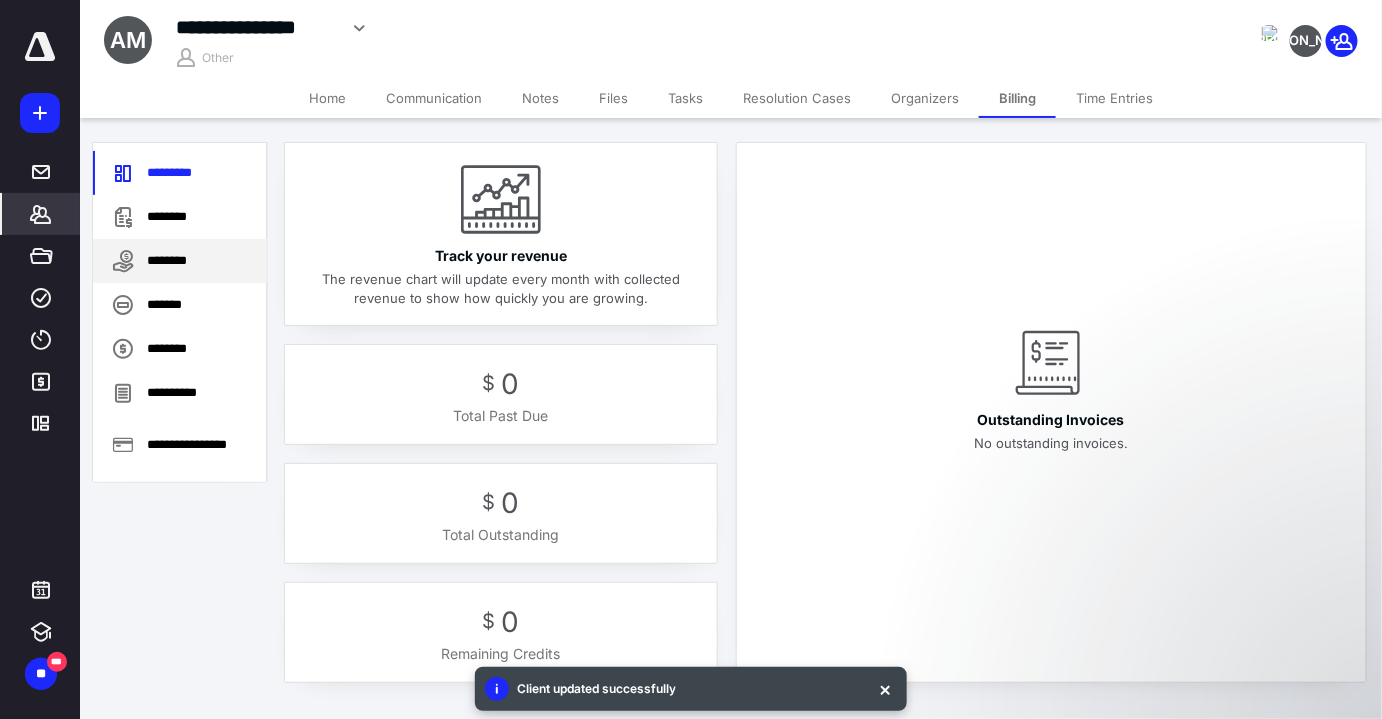 click on "********" at bounding box center [180, 261] 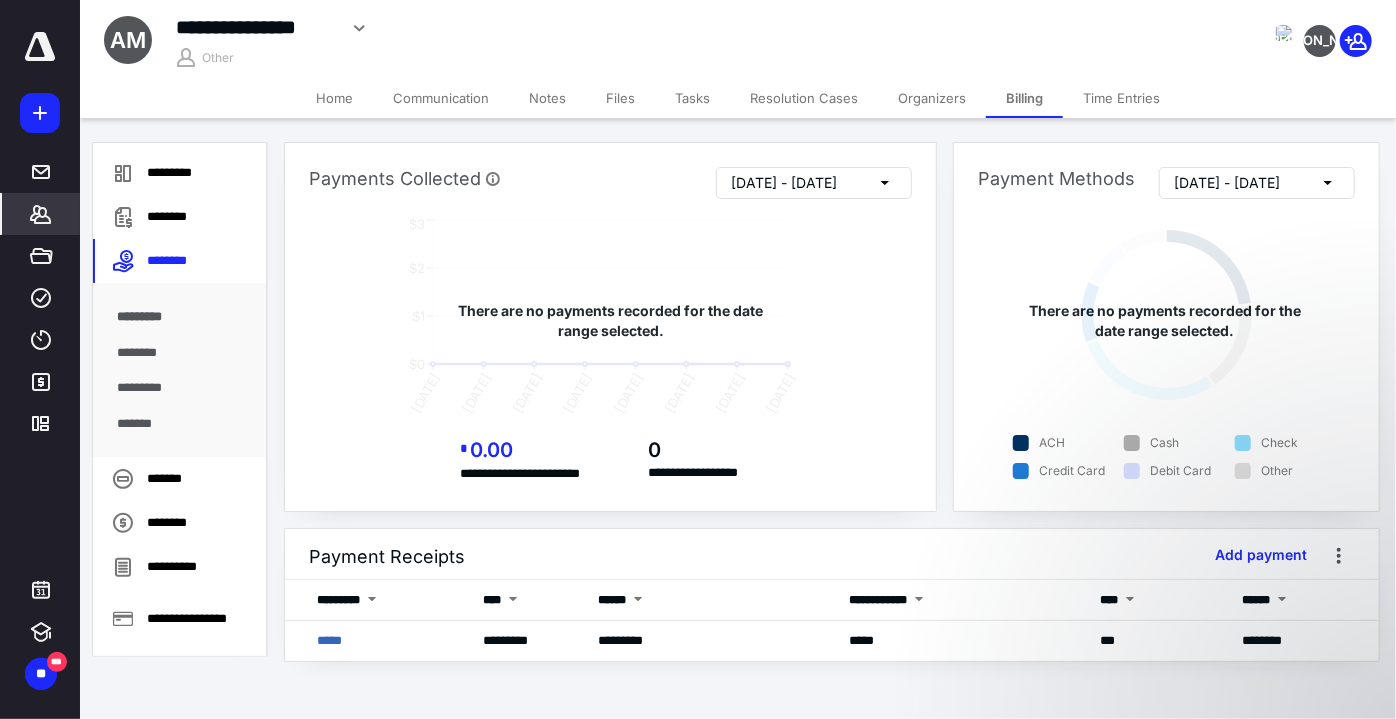 click on "*******" at bounding box center [180, 424] 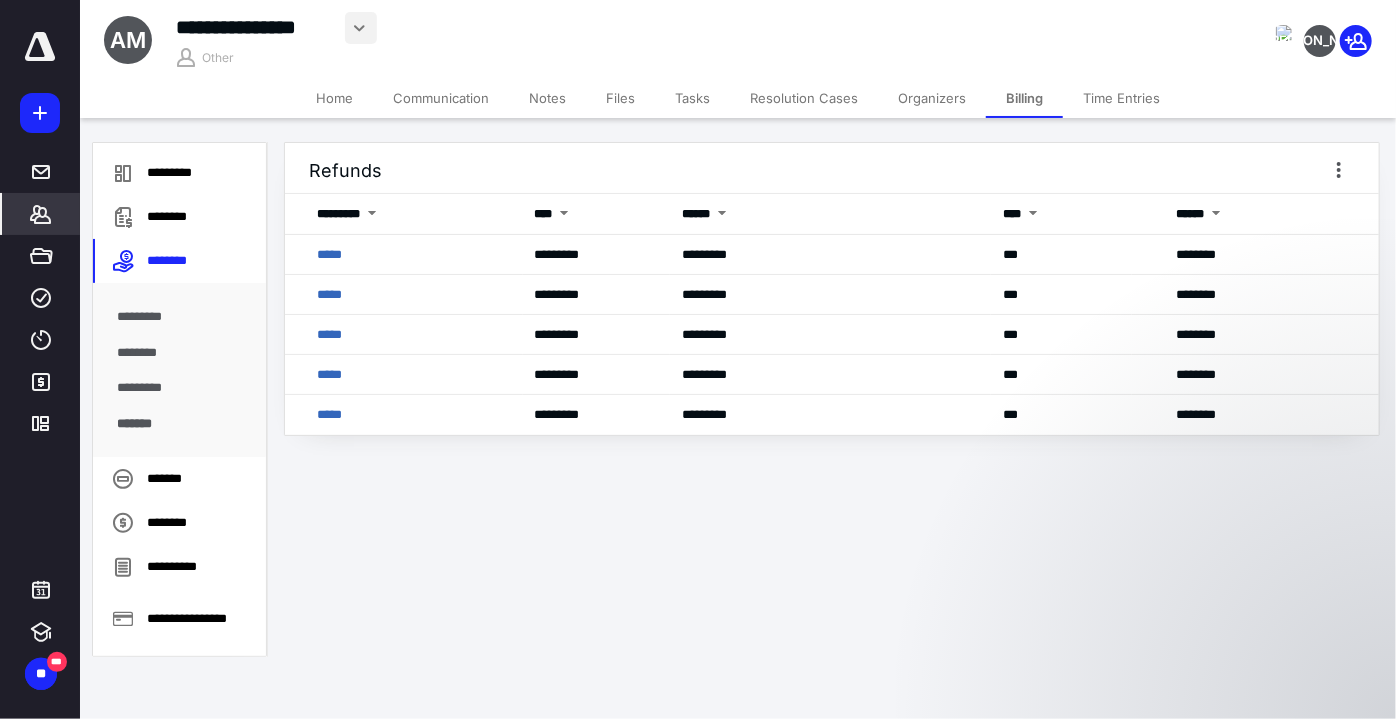 click at bounding box center (361, 28) 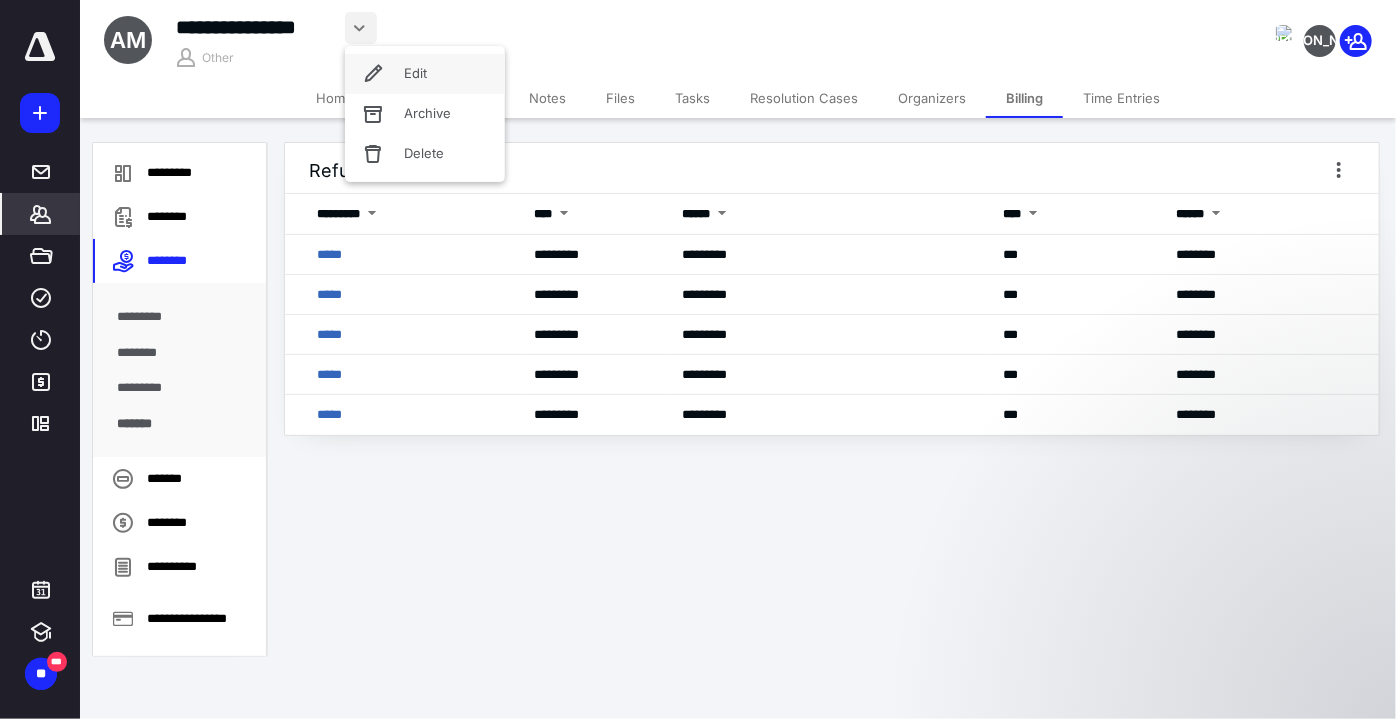 click on "Edit" at bounding box center (425, 74) 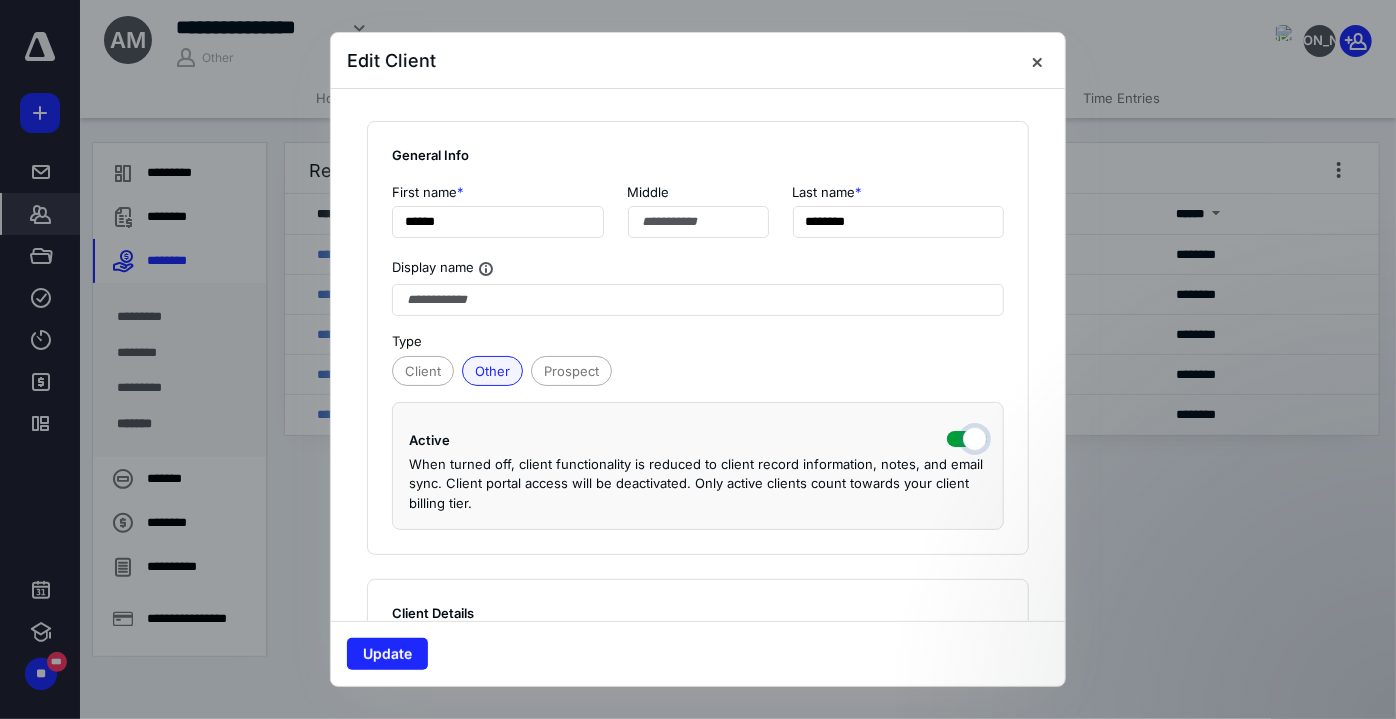 click at bounding box center [967, 437] 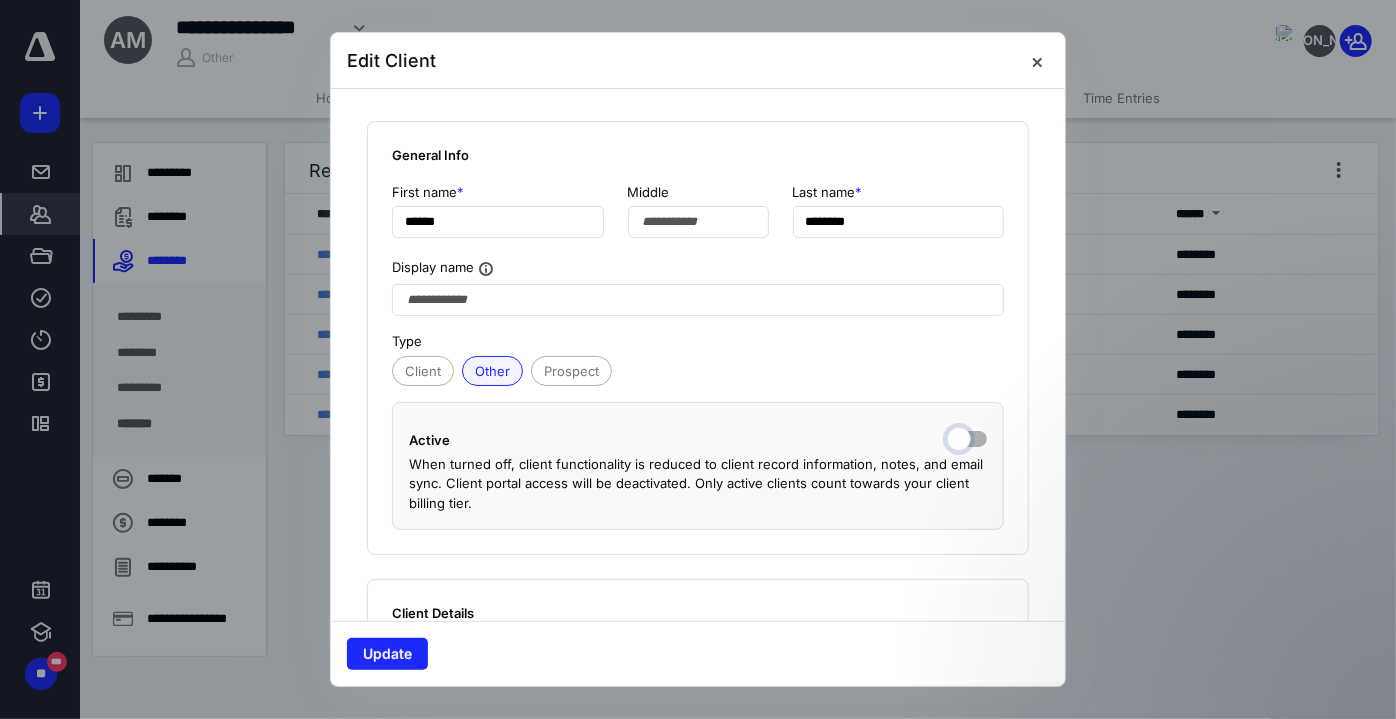 checkbox on "false" 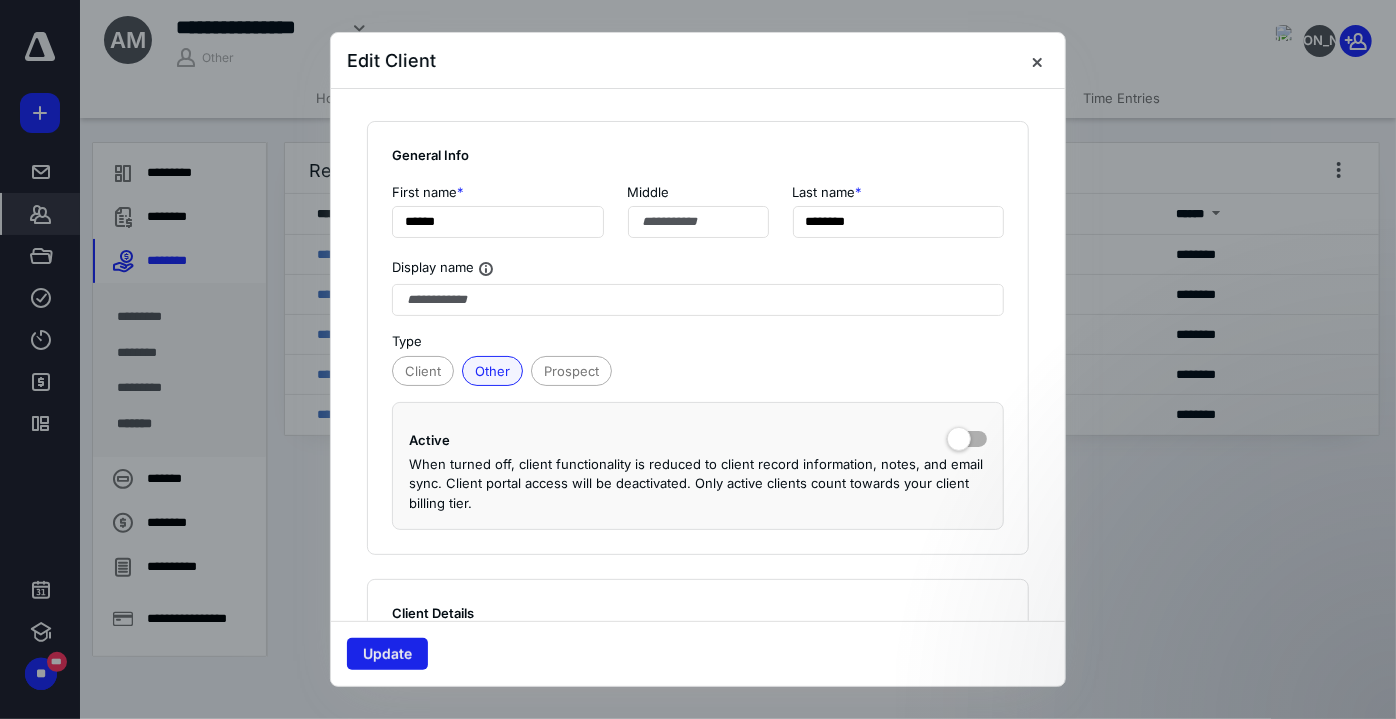 click on "Update" at bounding box center [387, 654] 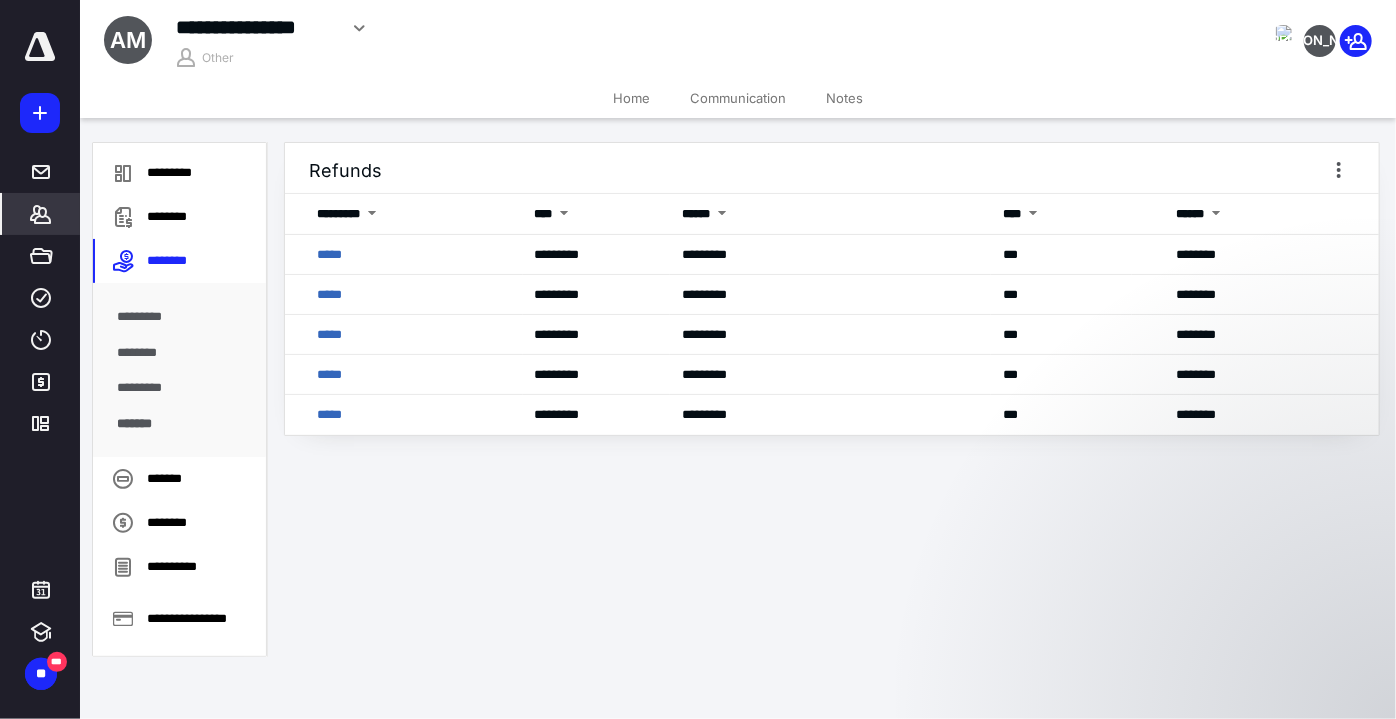click 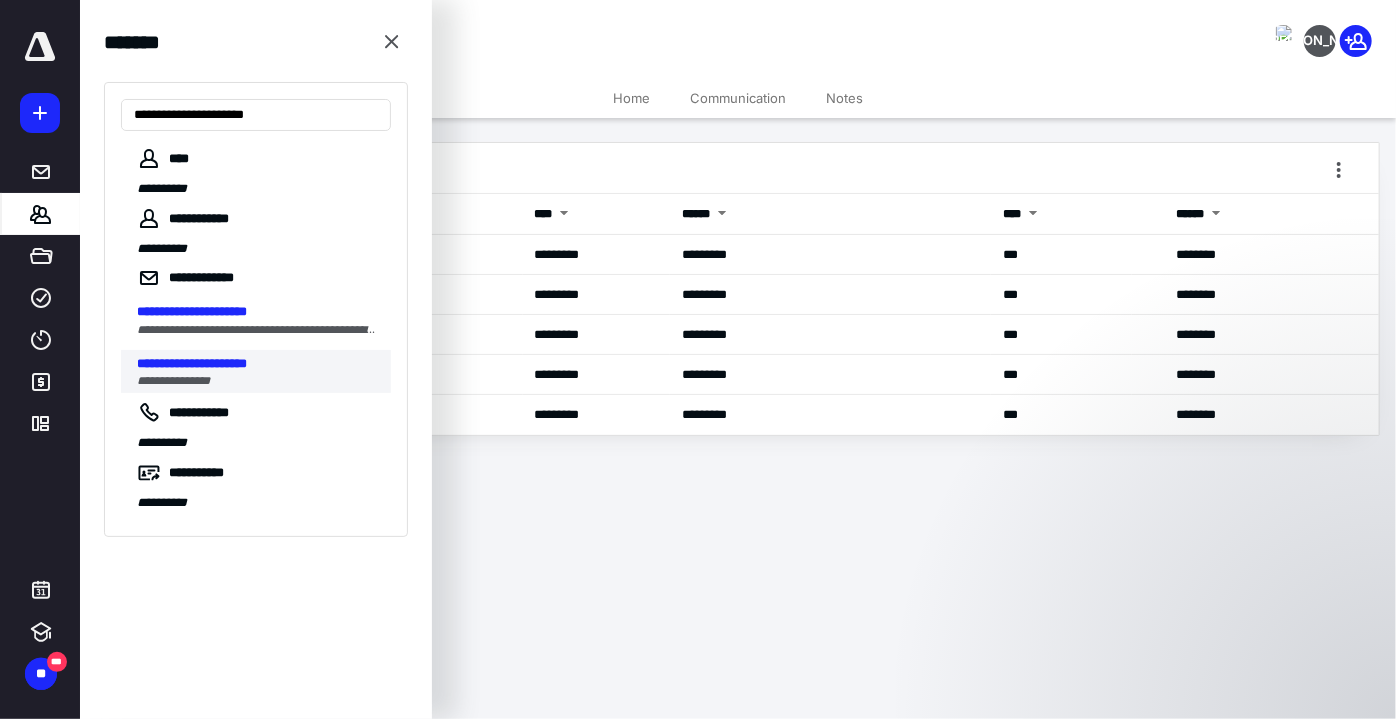 type on "**********" 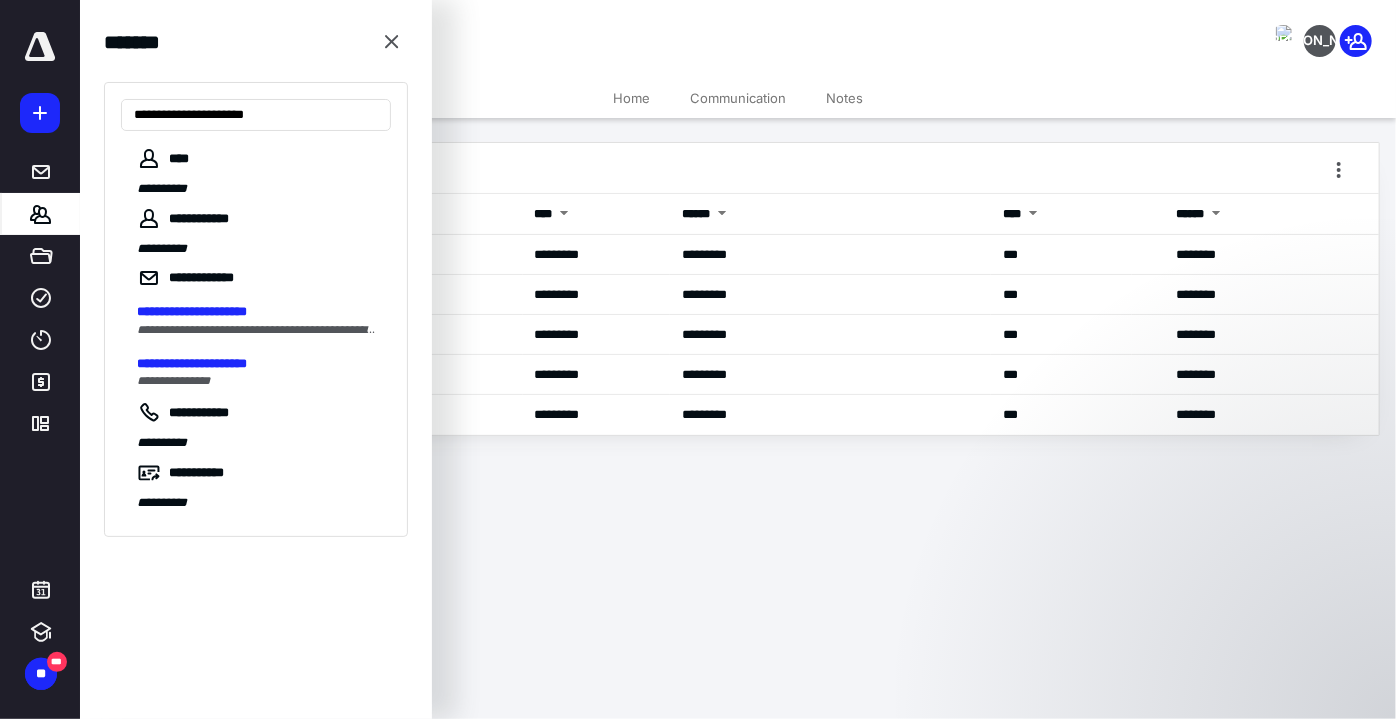 click on "**********" at bounding box center (192, 363) 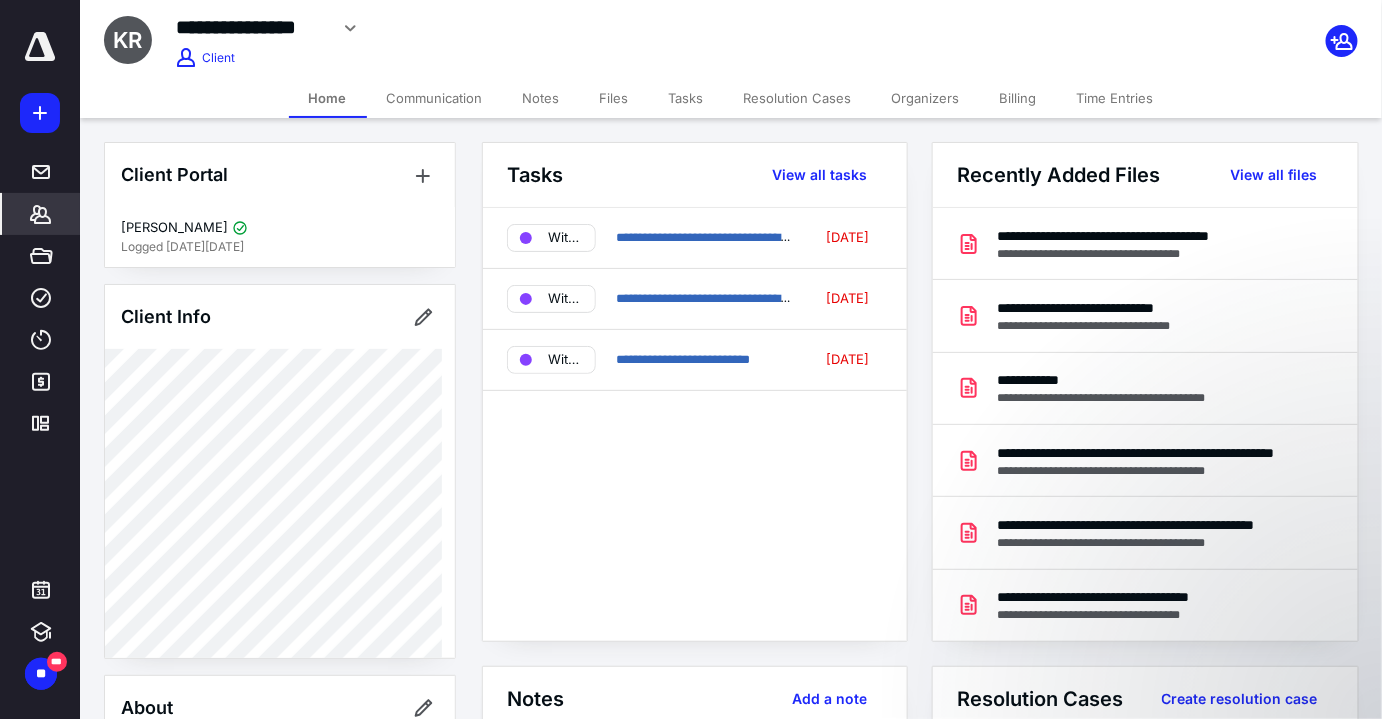 drag, startPoint x: 1029, startPoint y: 102, endPoint x: 1005, endPoint y: 112, distance: 26 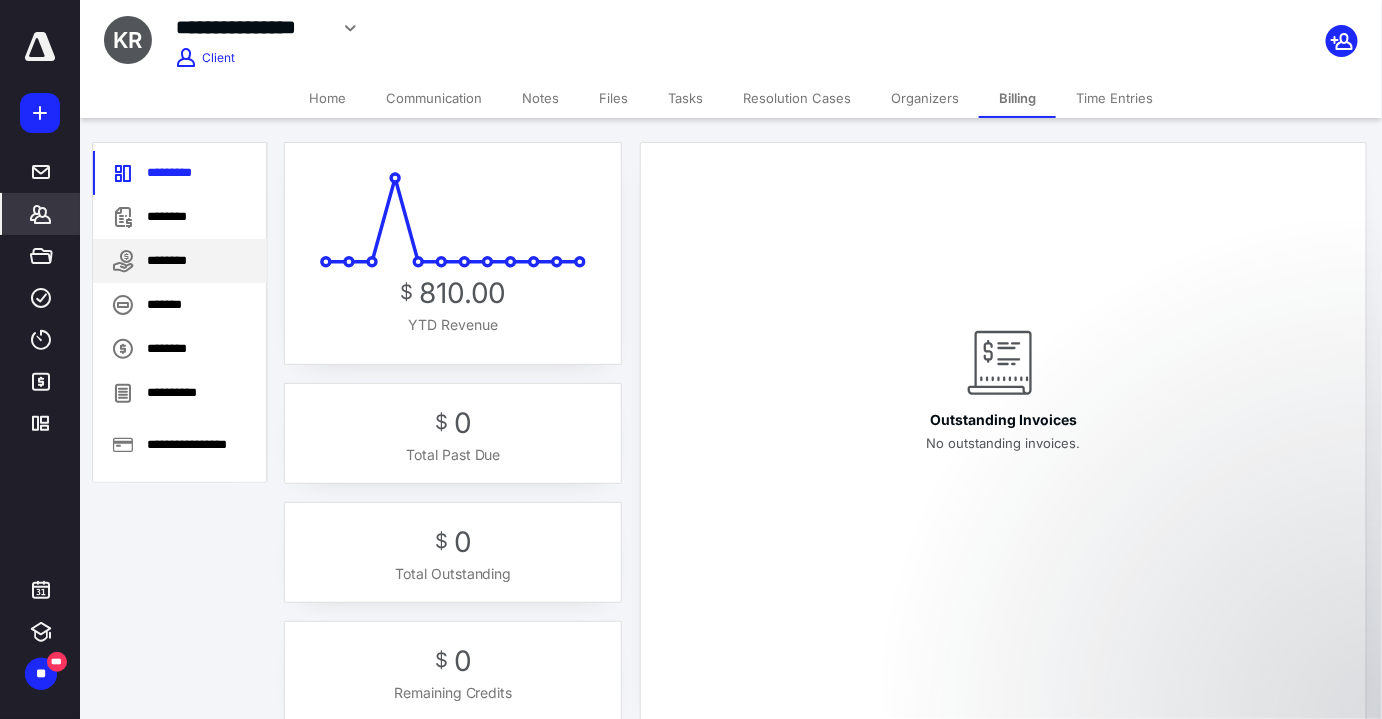 click on "********" at bounding box center (180, 261) 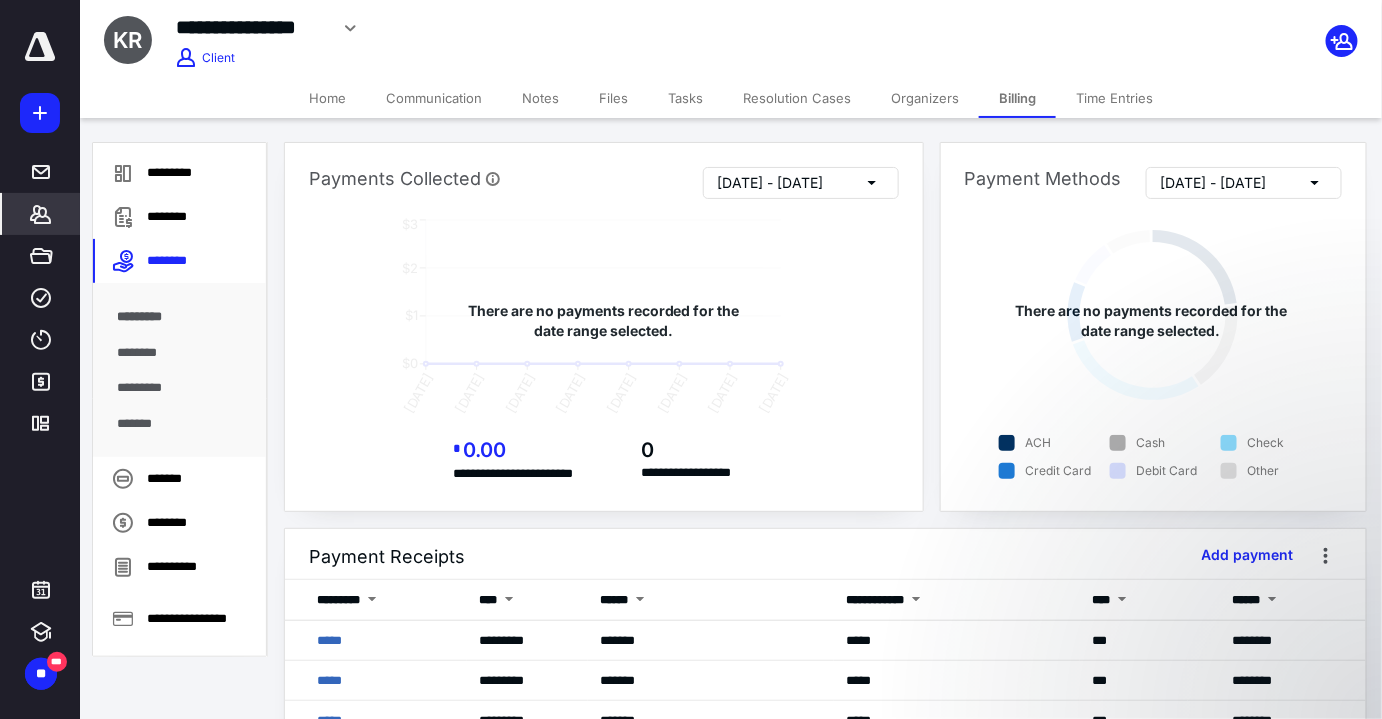 click on "*******" at bounding box center (180, 424) 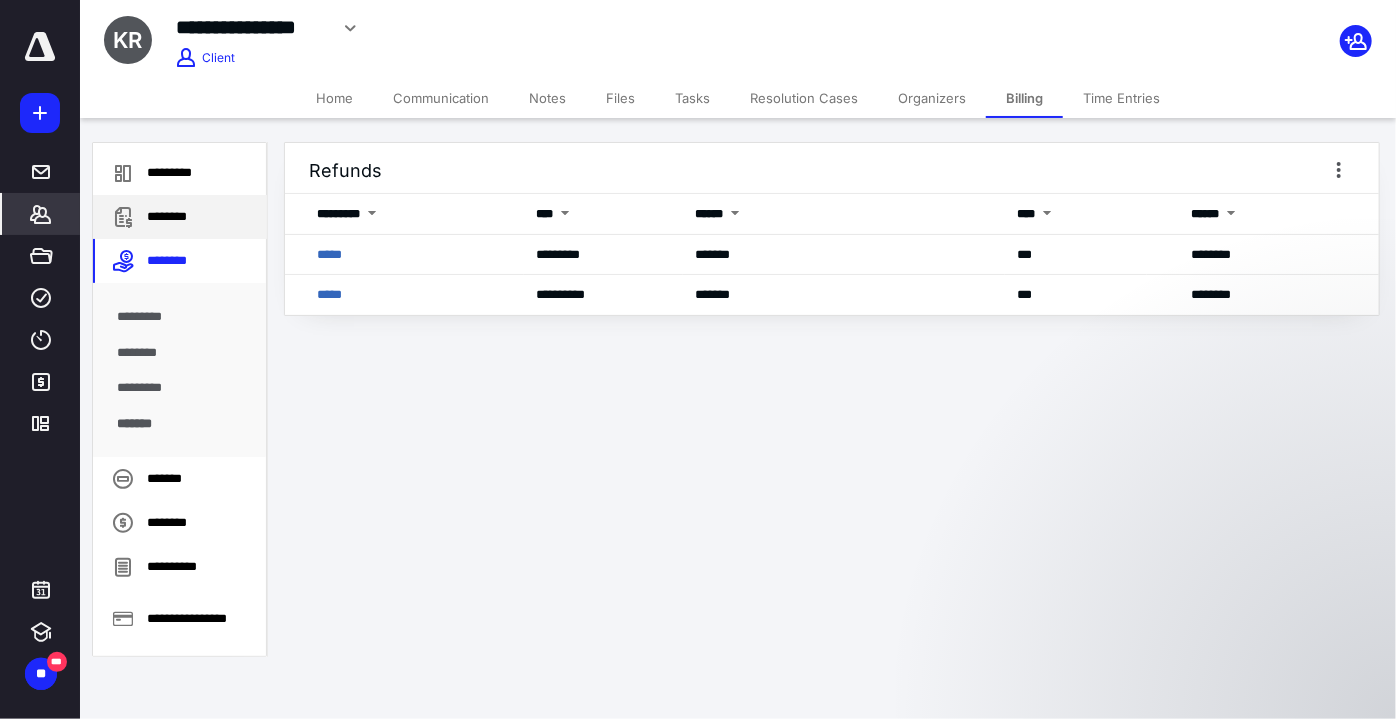 click on "********" at bounding box center (180, 217) 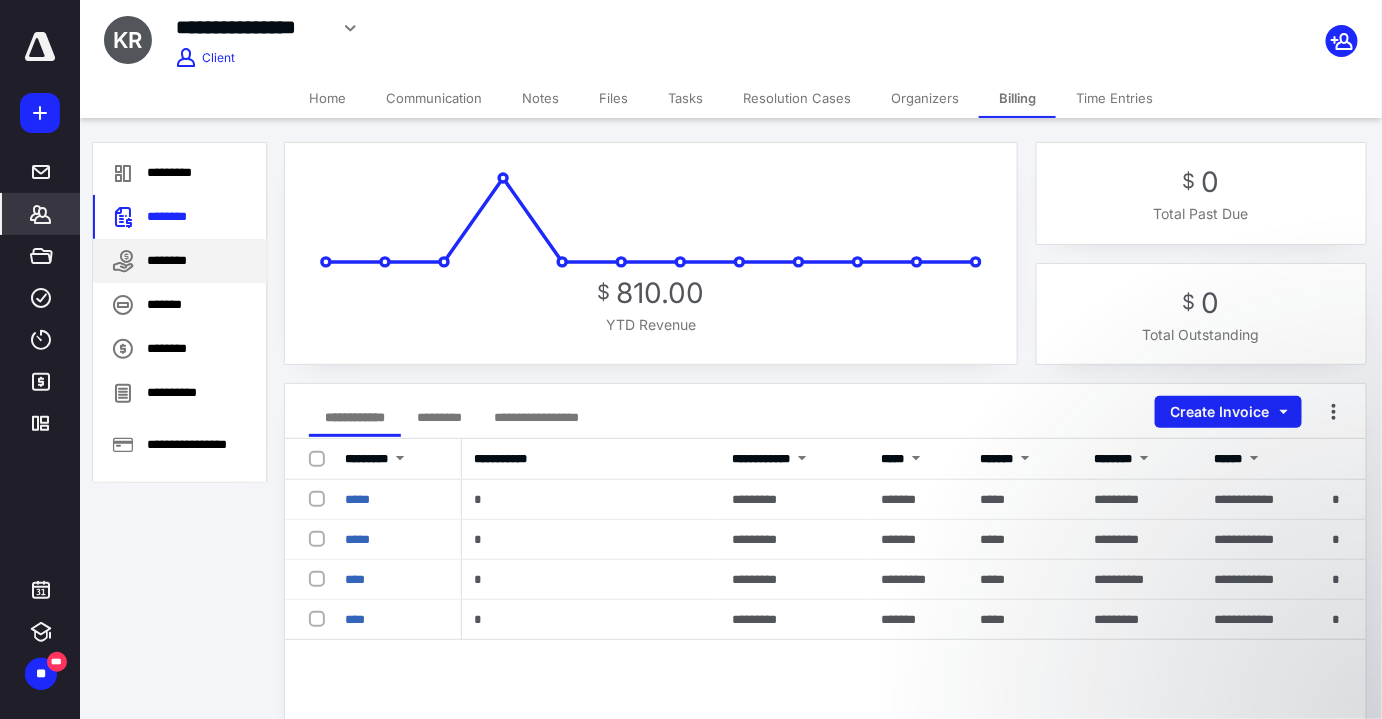 click on "********" at bounding box center [180, 261] 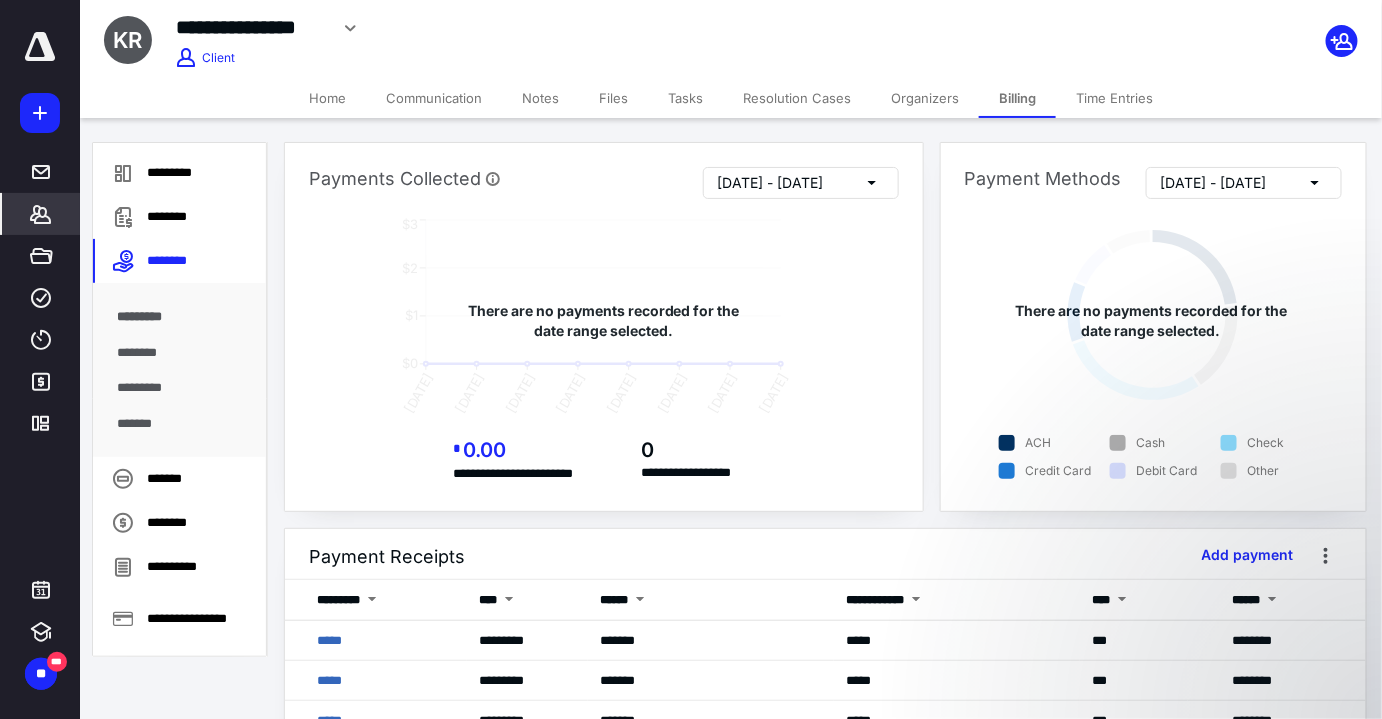 click on "*******" at bounding box center [180, 424] 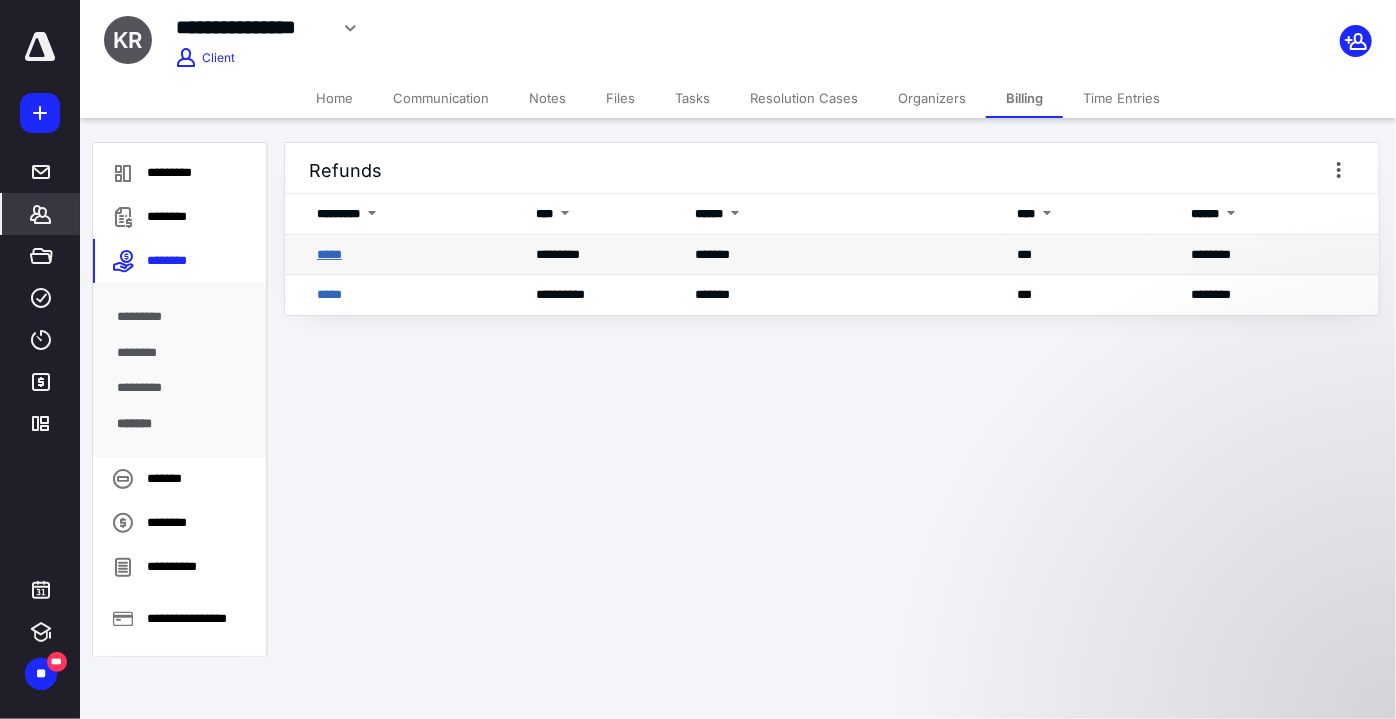 click on "*****" at bounding box center [329, 254] 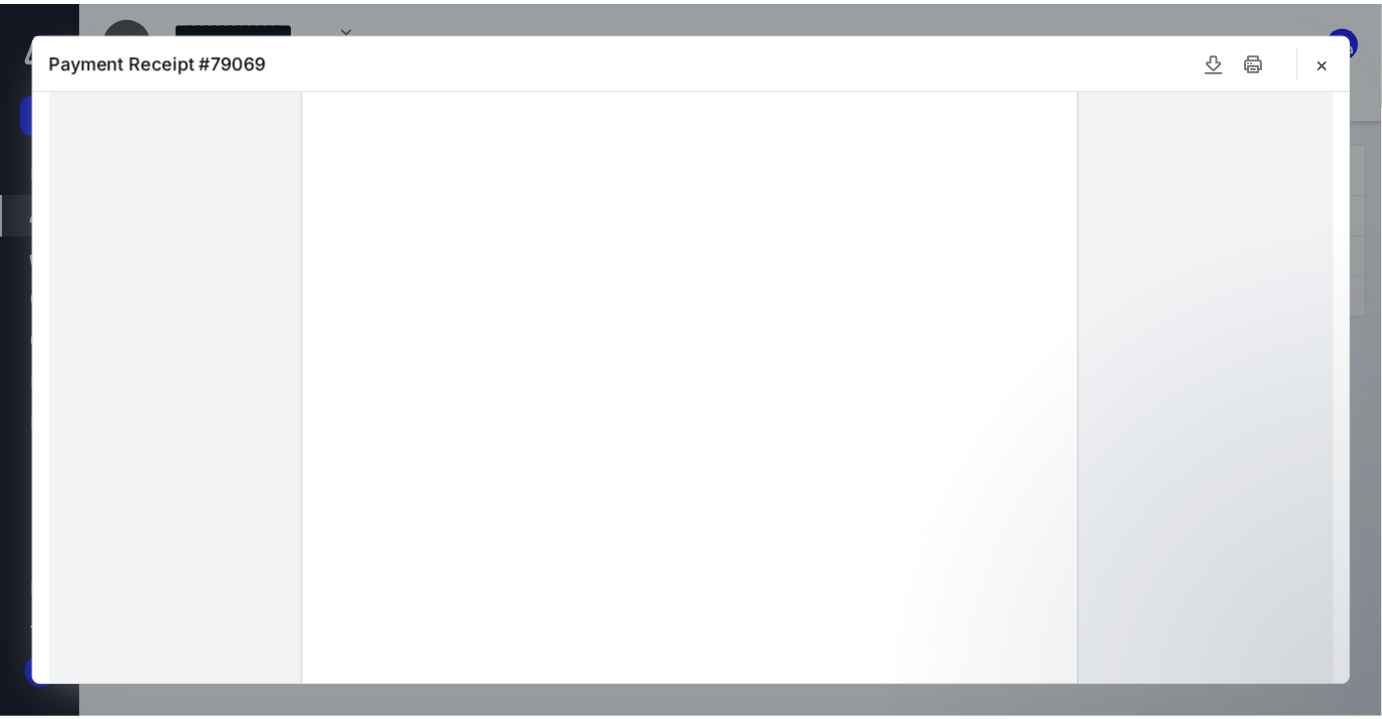 scroll, scrollTop: 90, scrollLeft: 0, axis: vertical 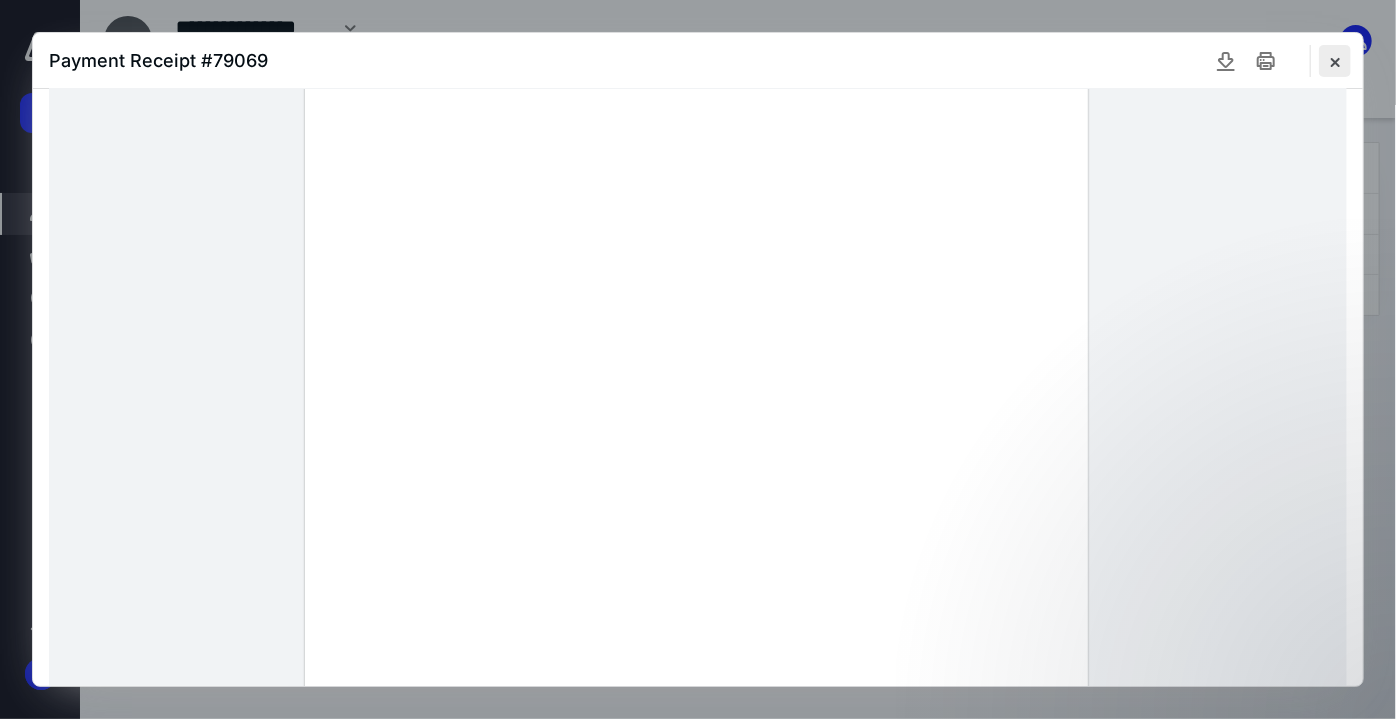 click at bounding box center (1335, 61) 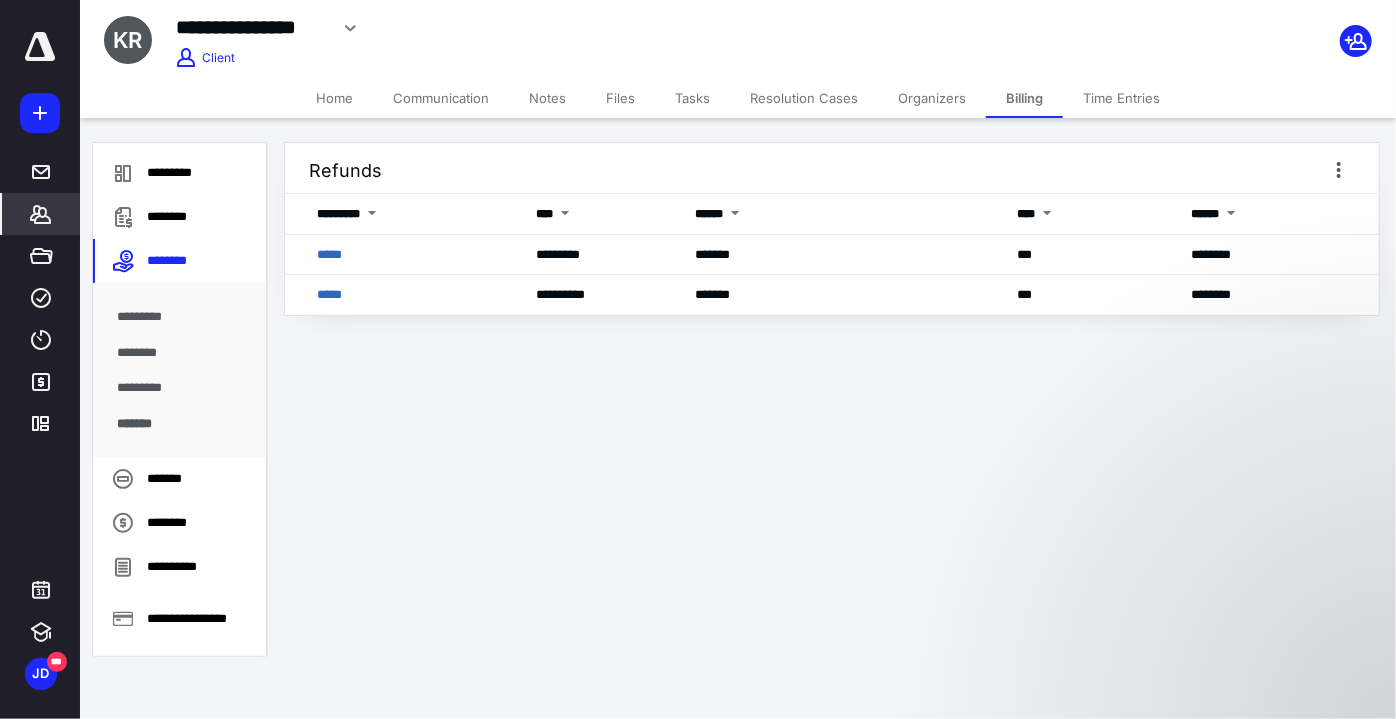 click on "*********" at bounding box center (180, 317) 